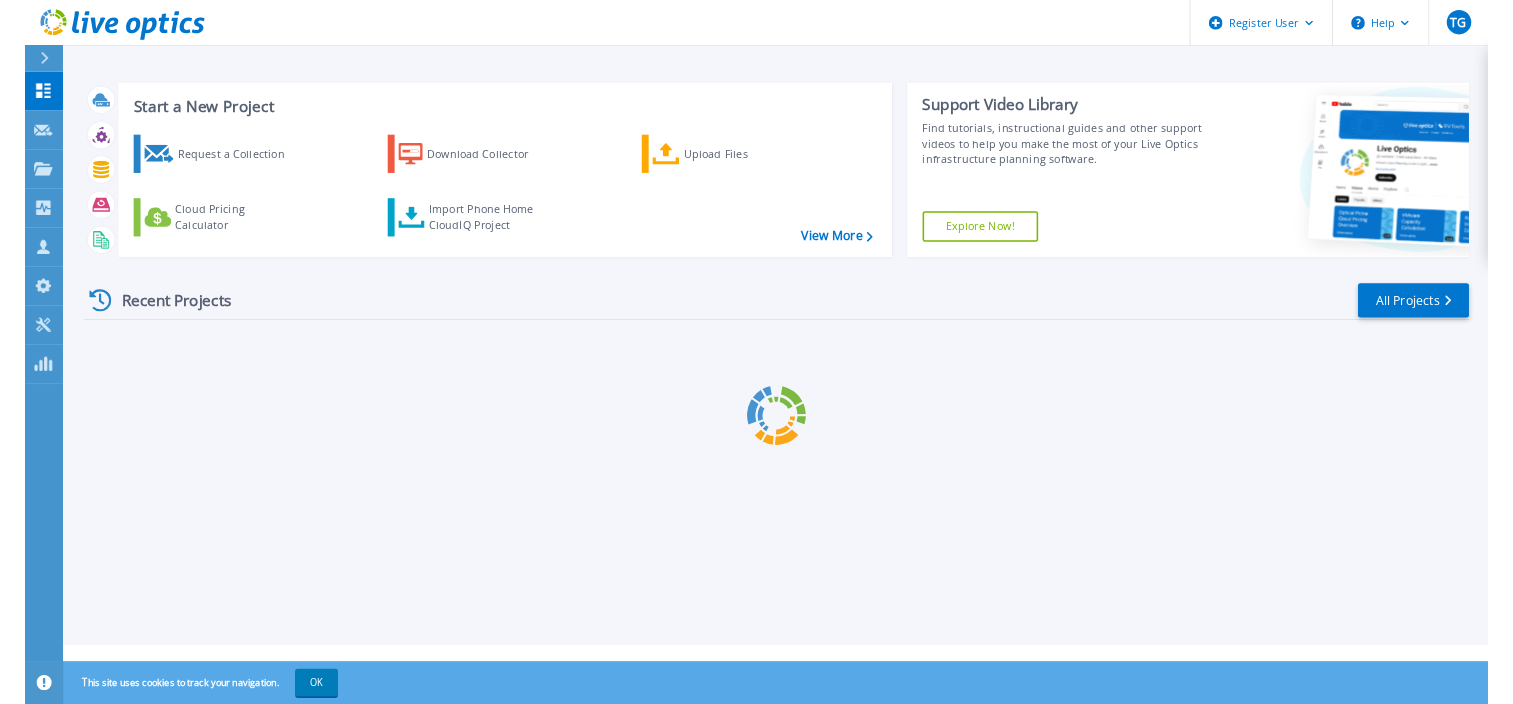 scroll, scrollTop: 0, scrollLeft: 0, axis: both 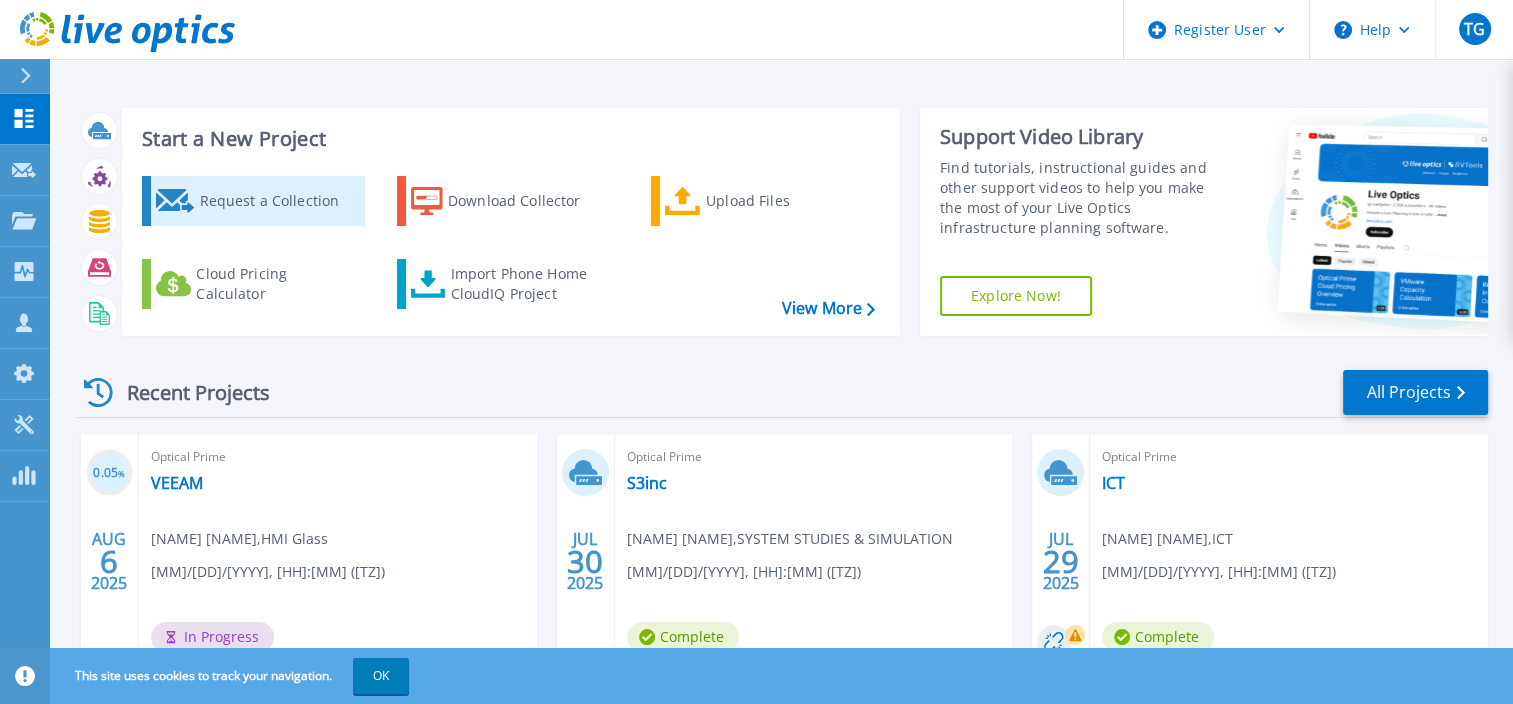 click 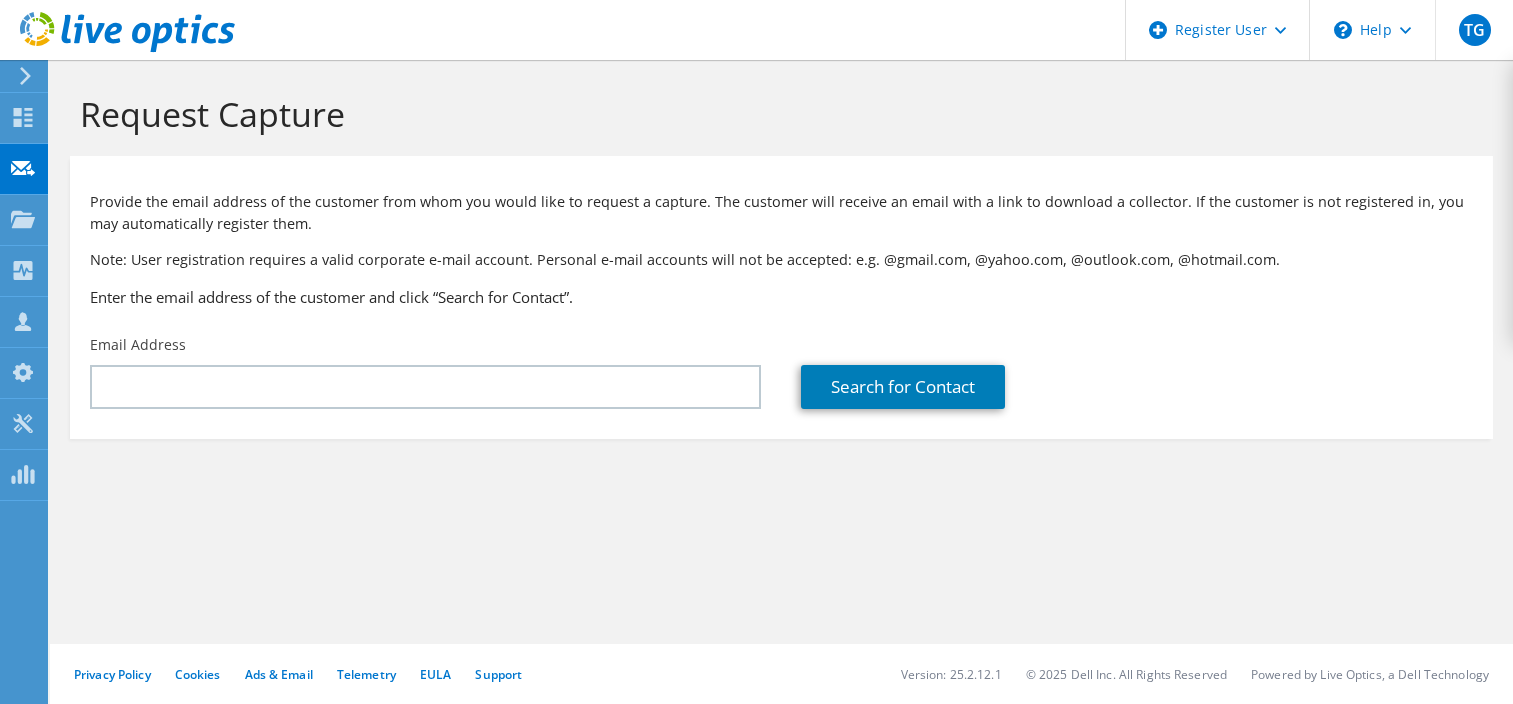 scroll, scrollTop: 0, scrollLeft: 0, axis: both 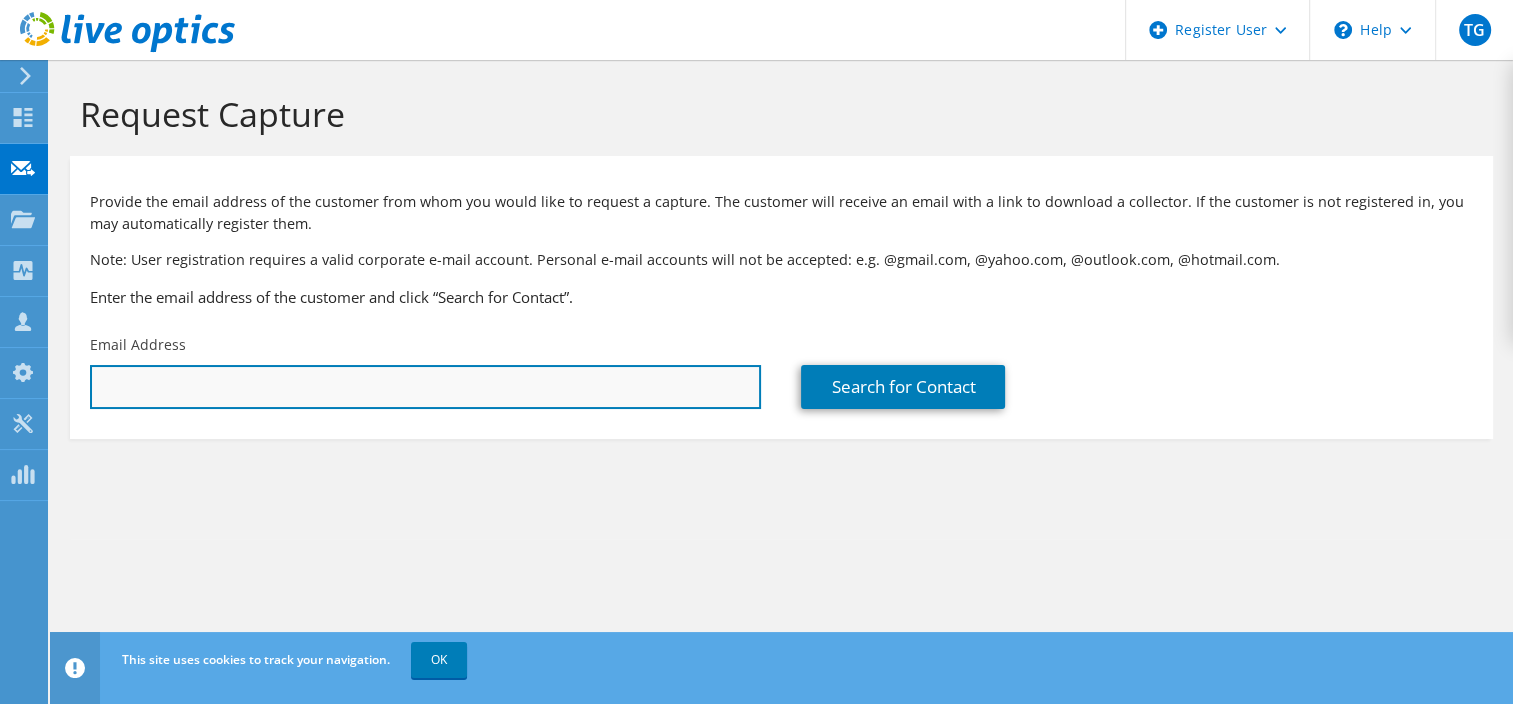 click at bounding box center (425, 387) 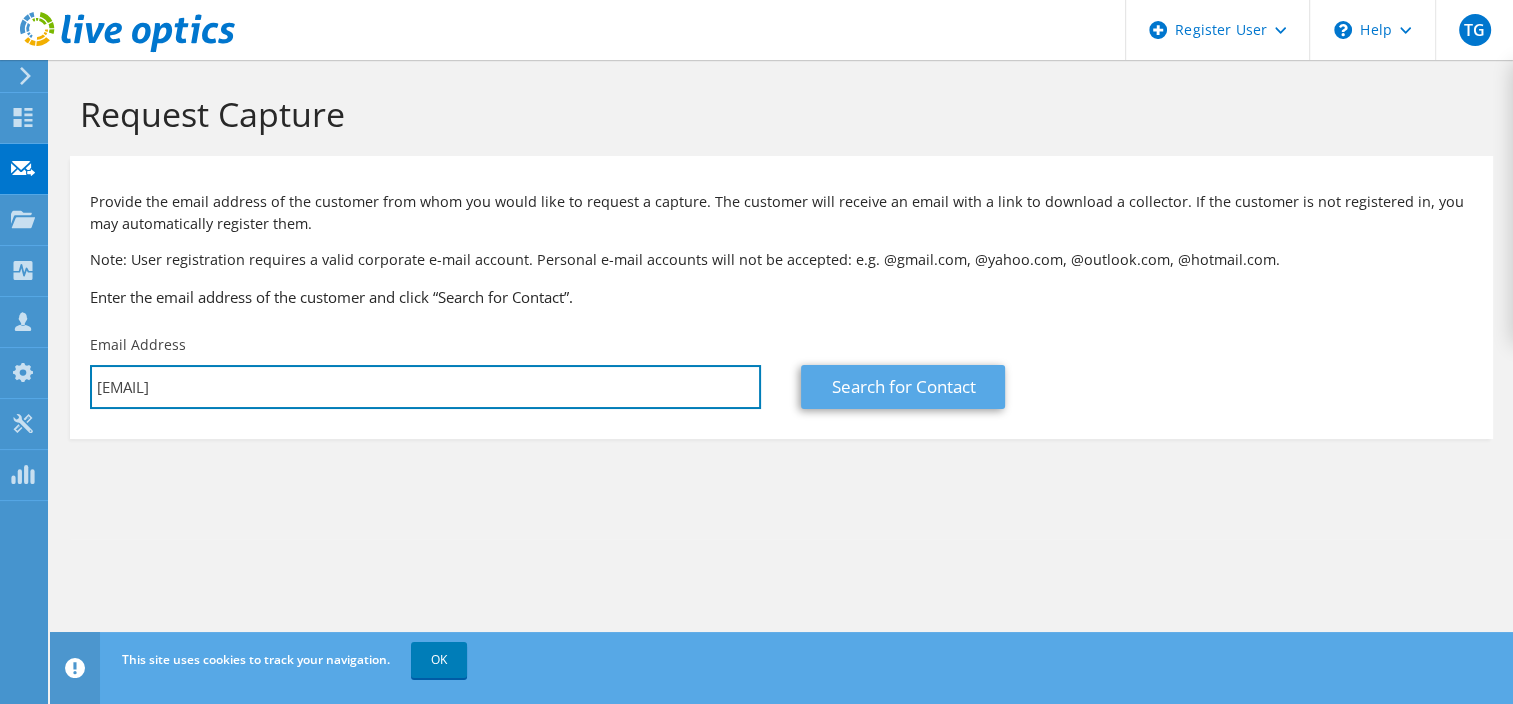 type on "[FIRST].[LAST]@[DOMAIN]" 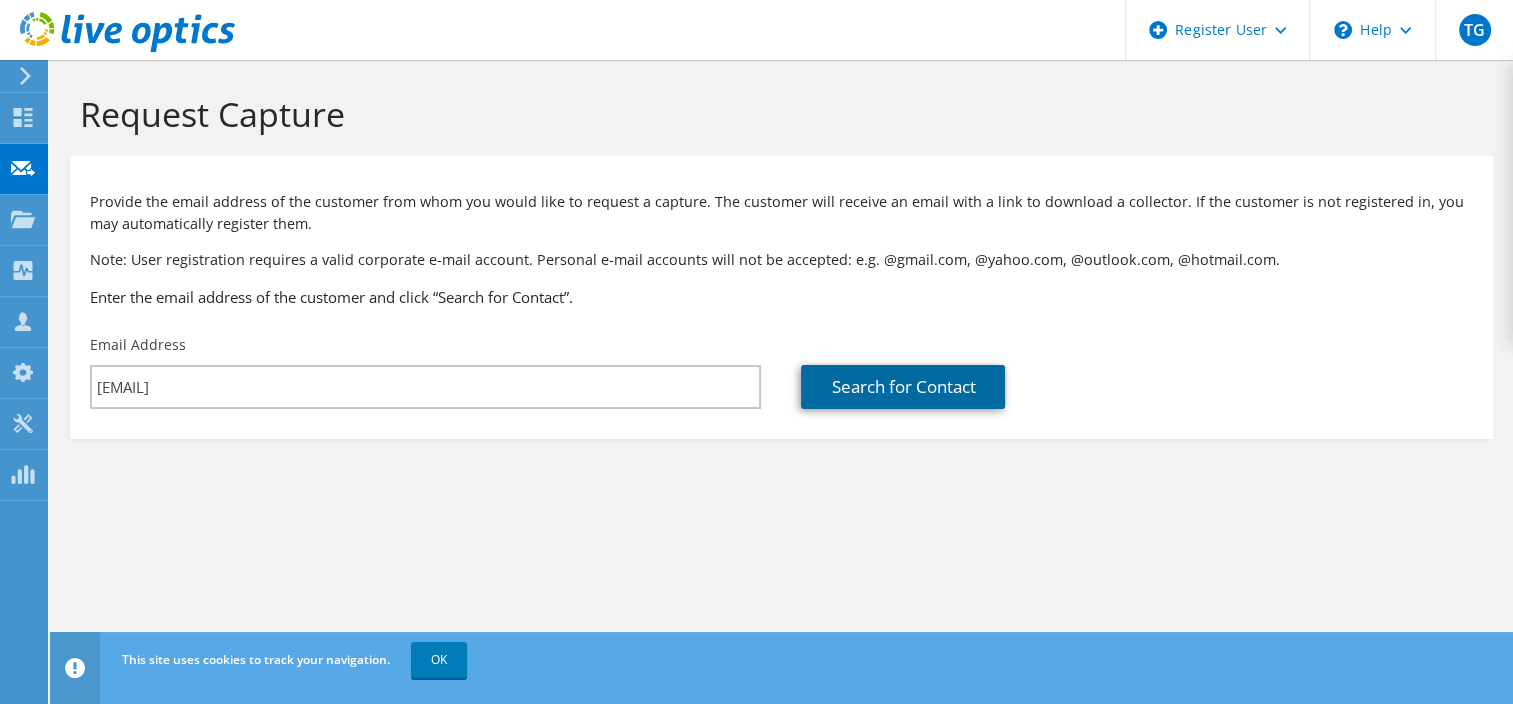 click on "Search for Contact" at bounding box center (903, 387) 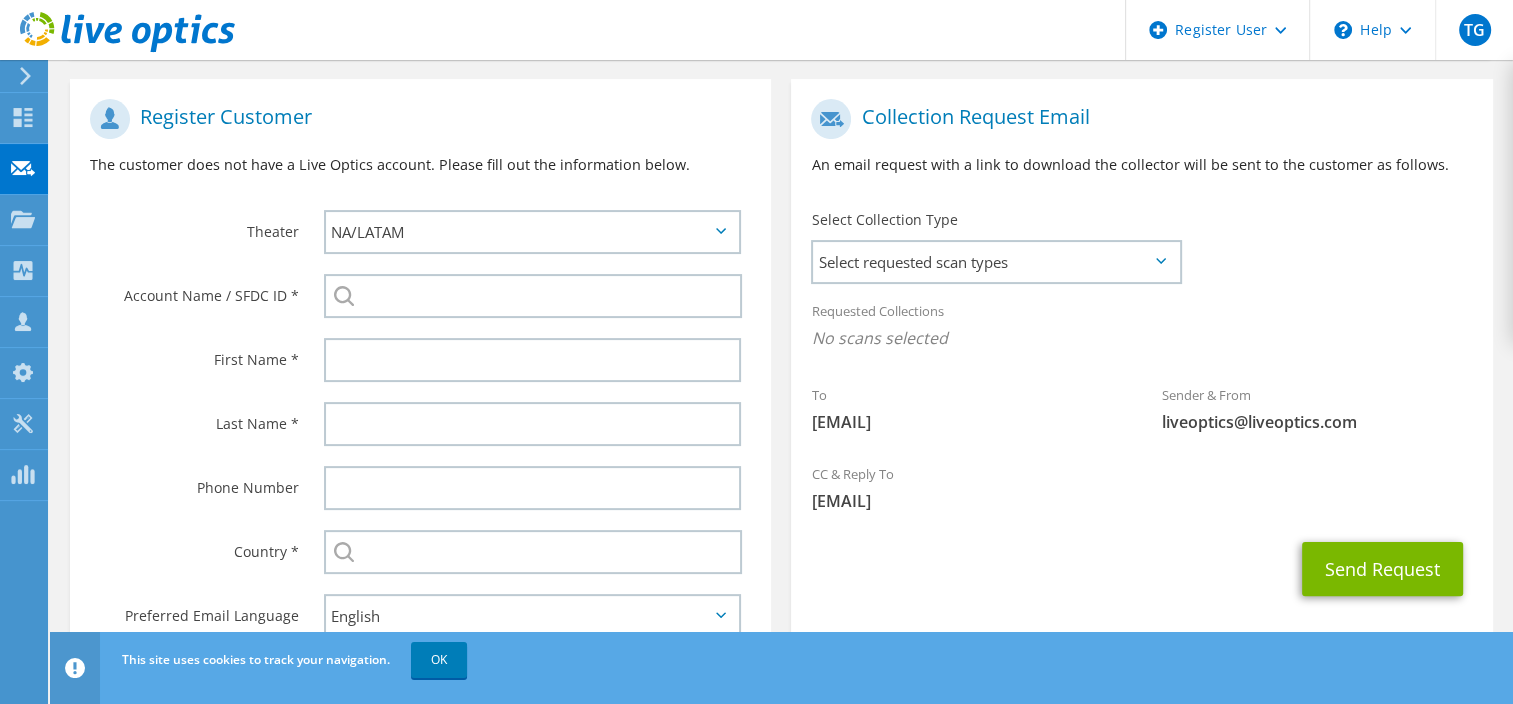 scroll, scrollTop: 396, scrollLeft: 0, axis: vertical 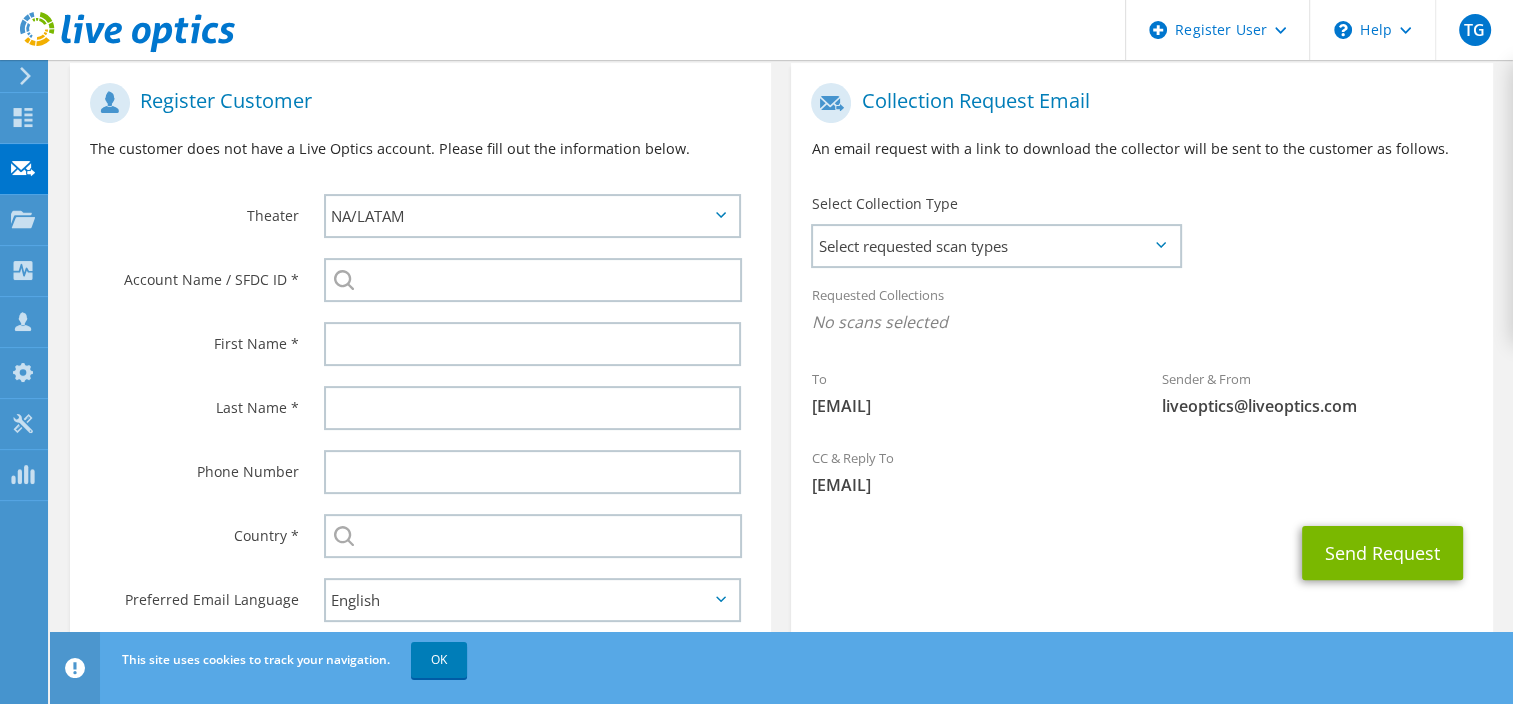 click at bounding box center (538, 280) 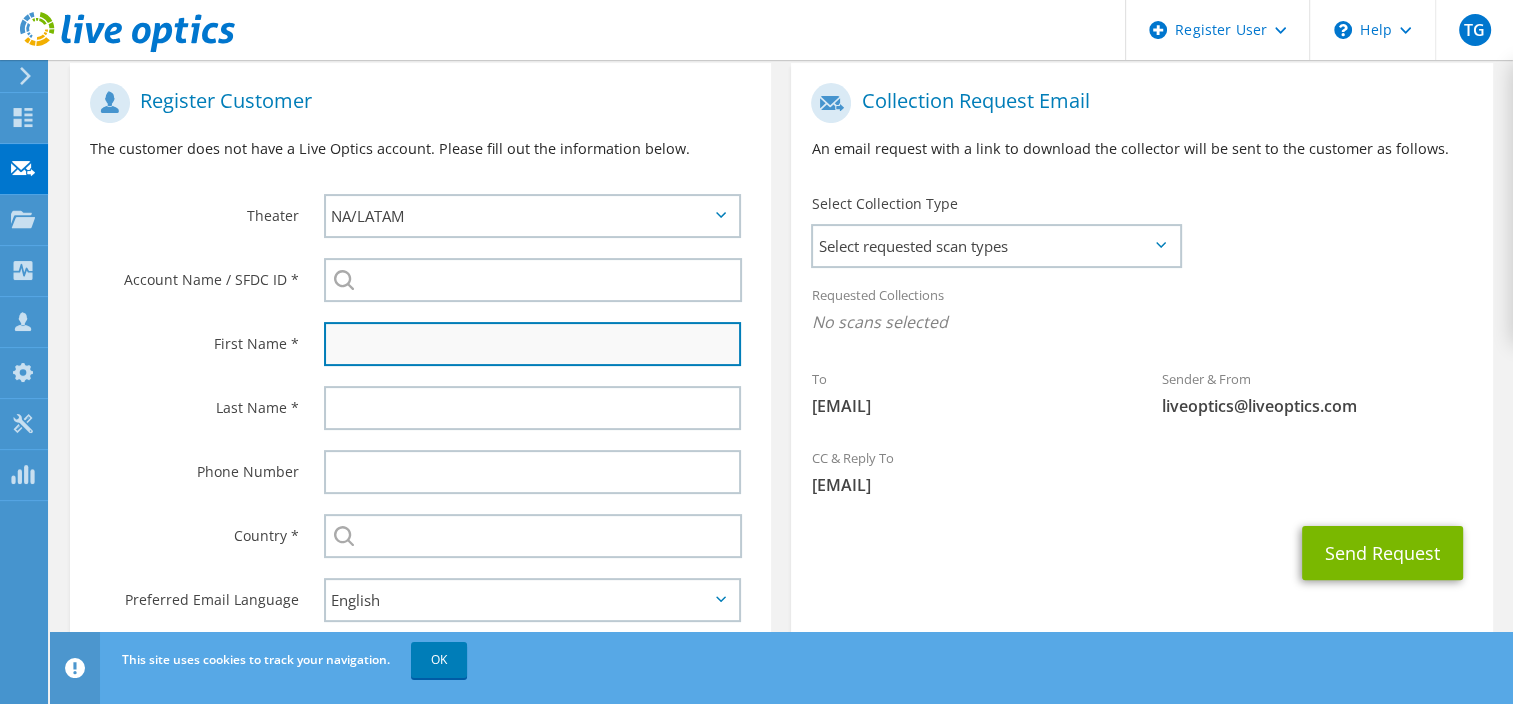 click at bounding box center (533, 344) 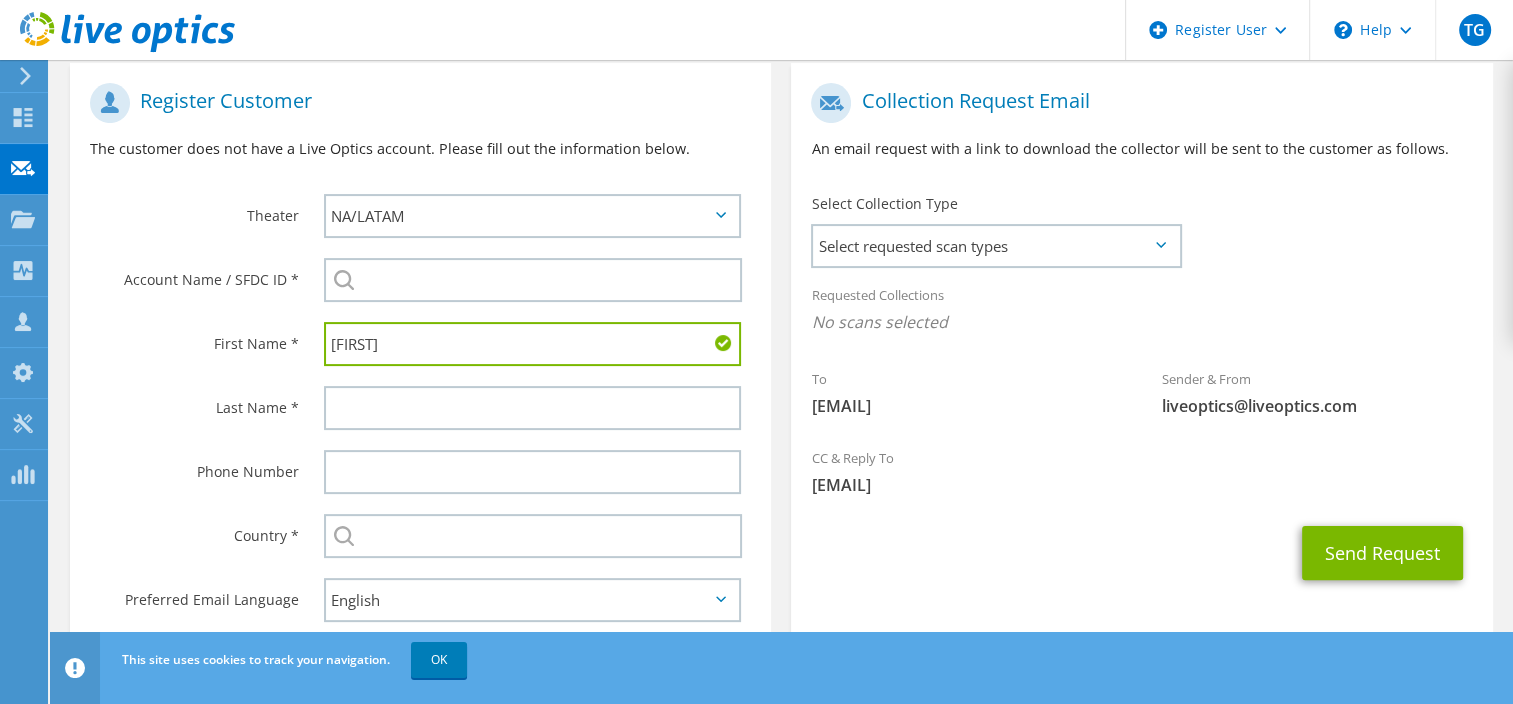 type on "[FIRST]" 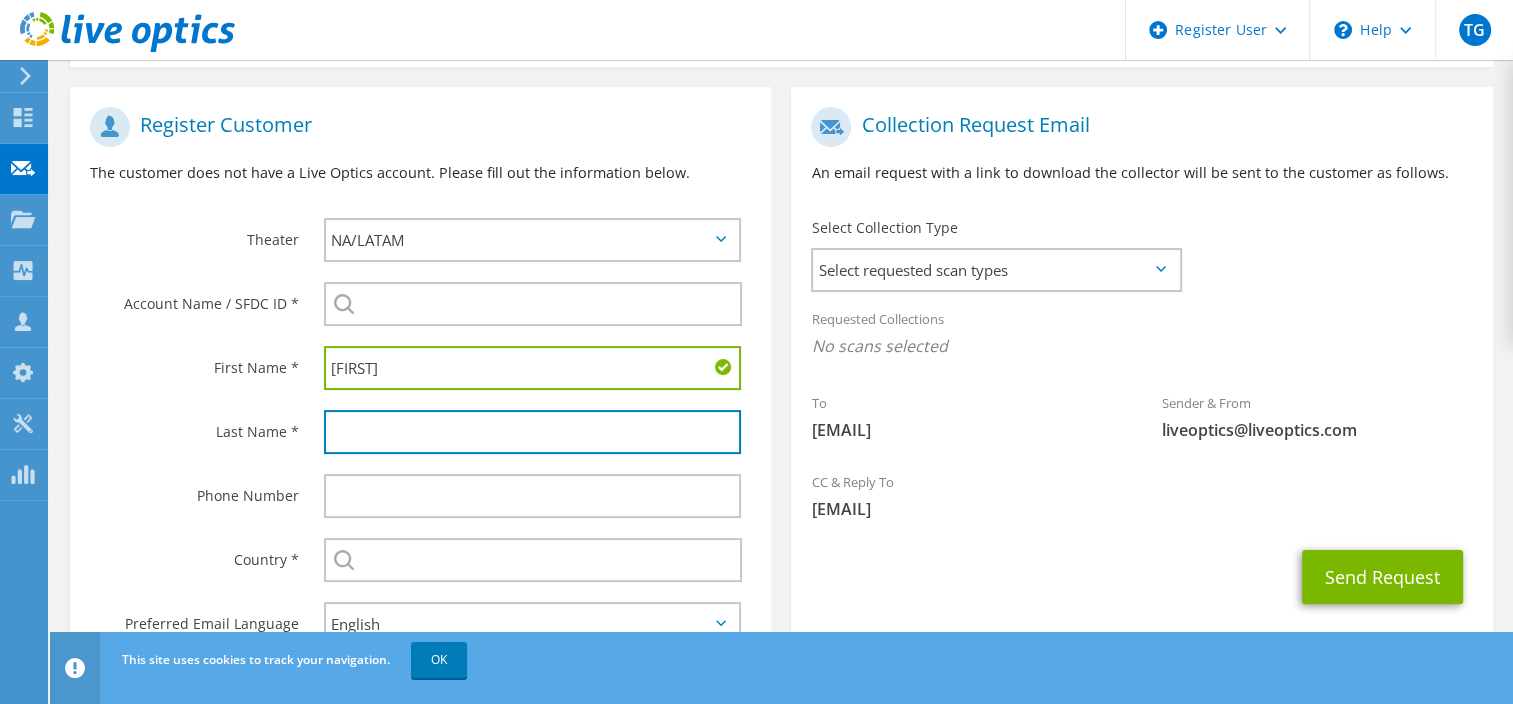 scroll, scrollTop: 448, scrollLeft: 0, axis: vertical 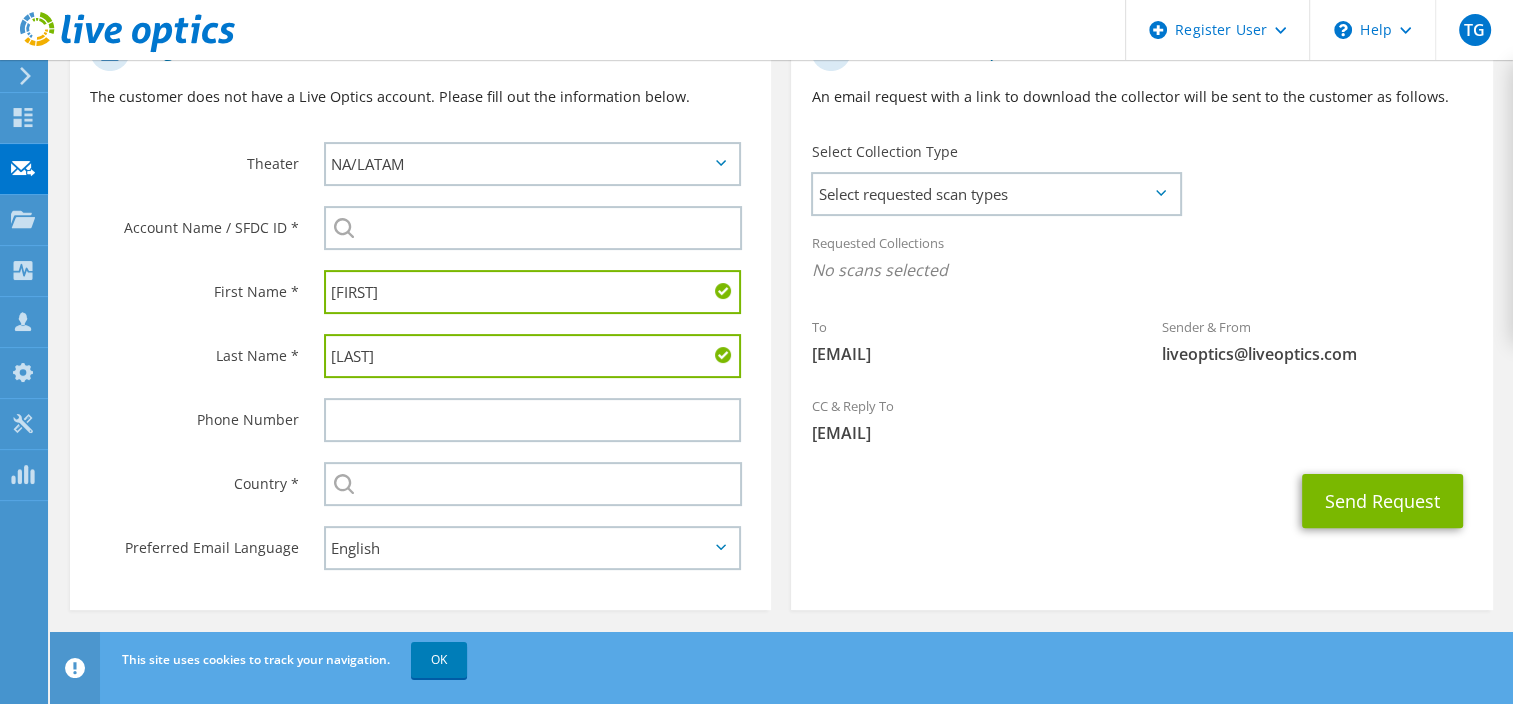type on "[LAST]" 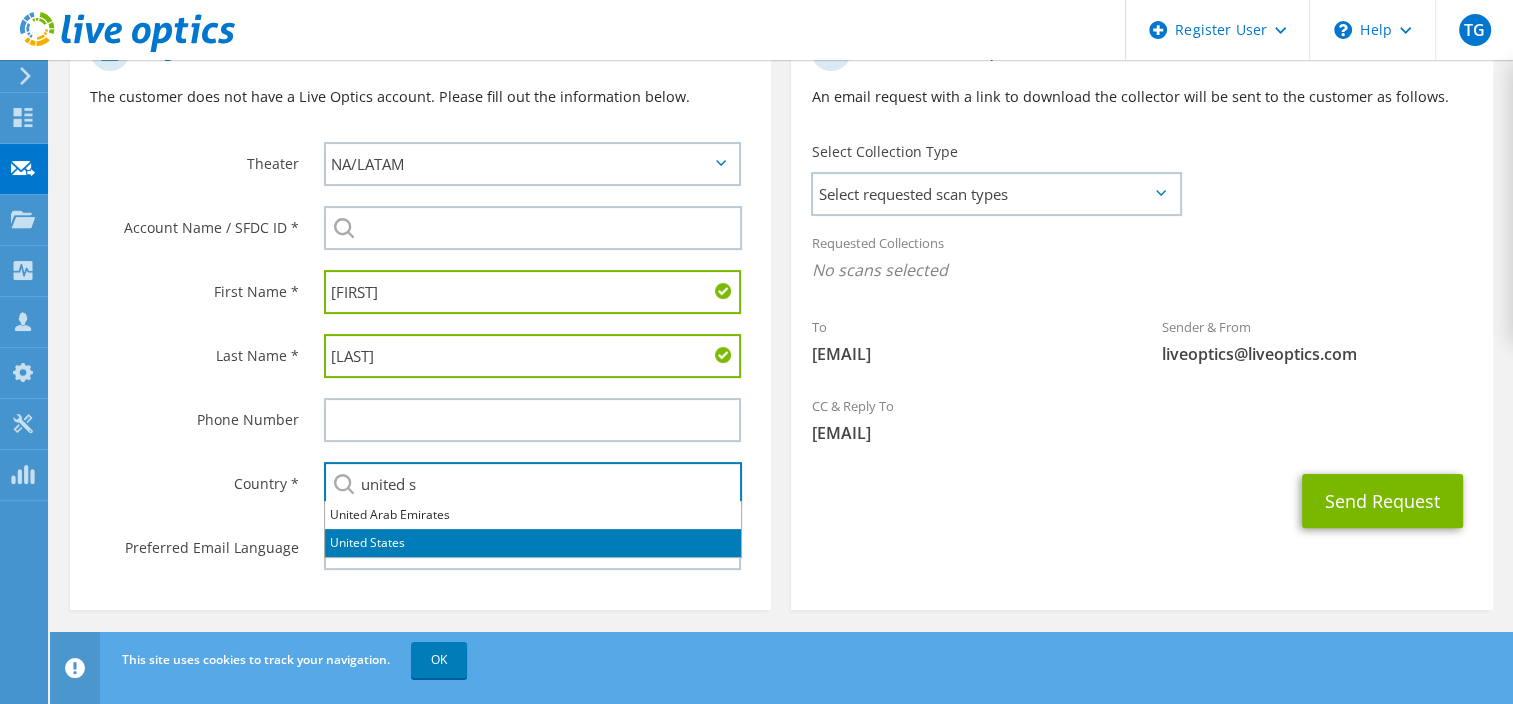 click on "United States" at bounding box center [533, 543] 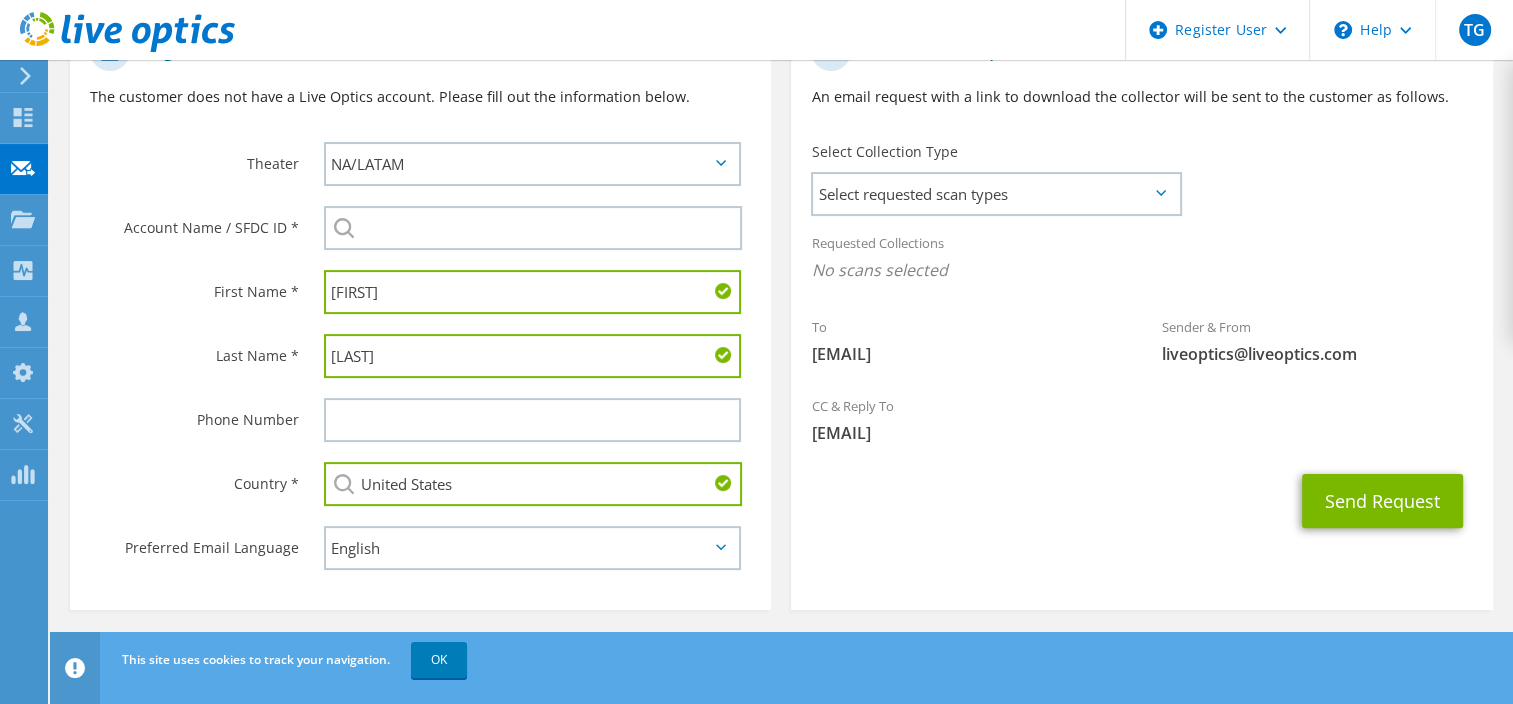 type on "United States" 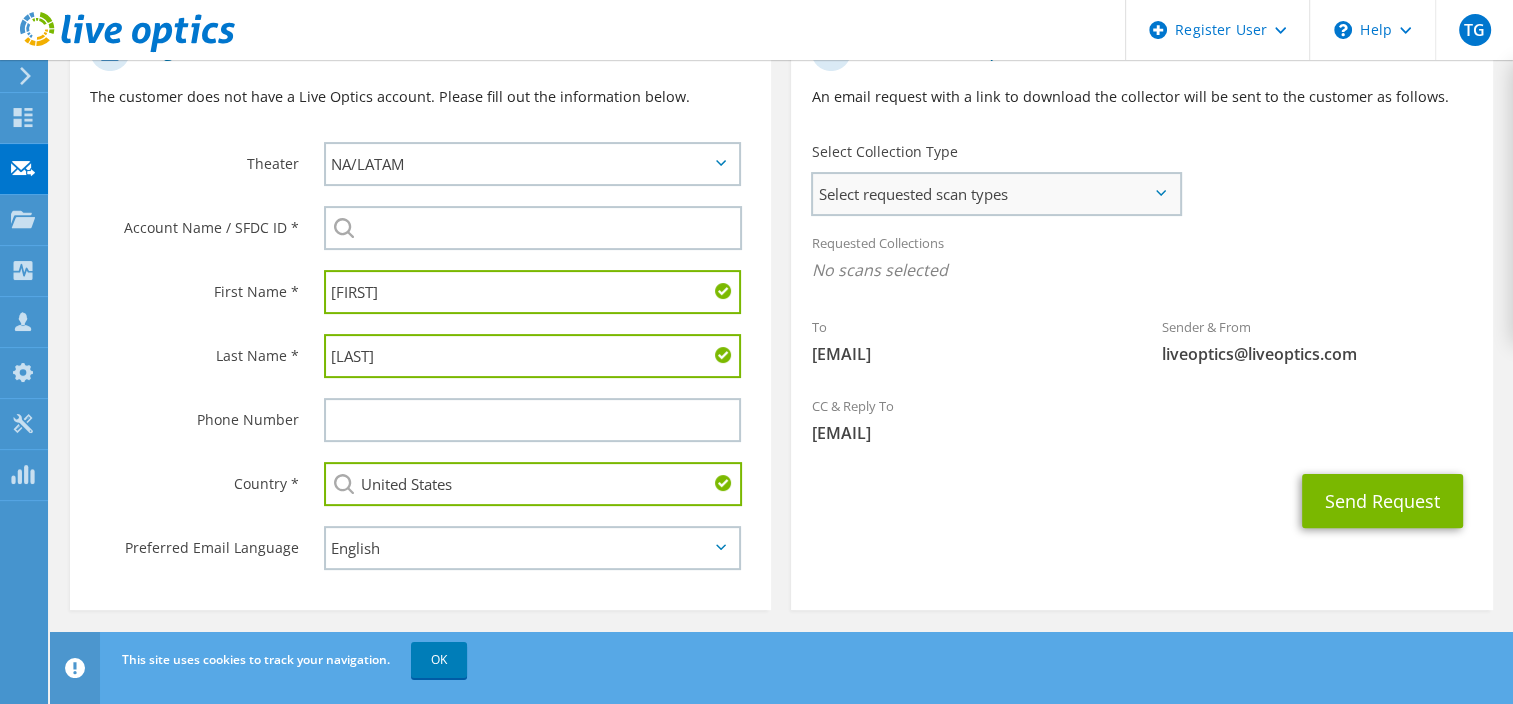 click on "Select requested scan types" at bounding box center [995, 194] 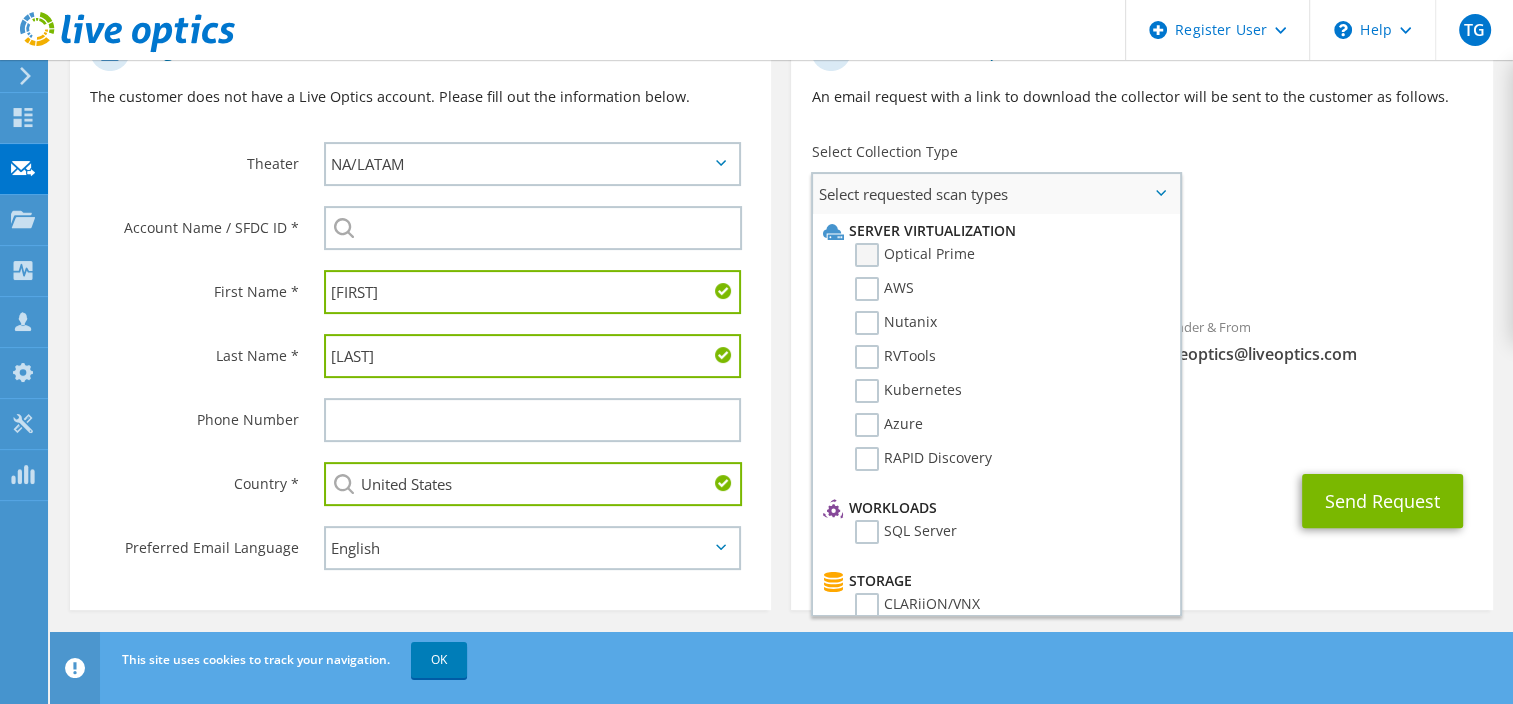 click on "Optical Prime" at bounding box center (915, 255) 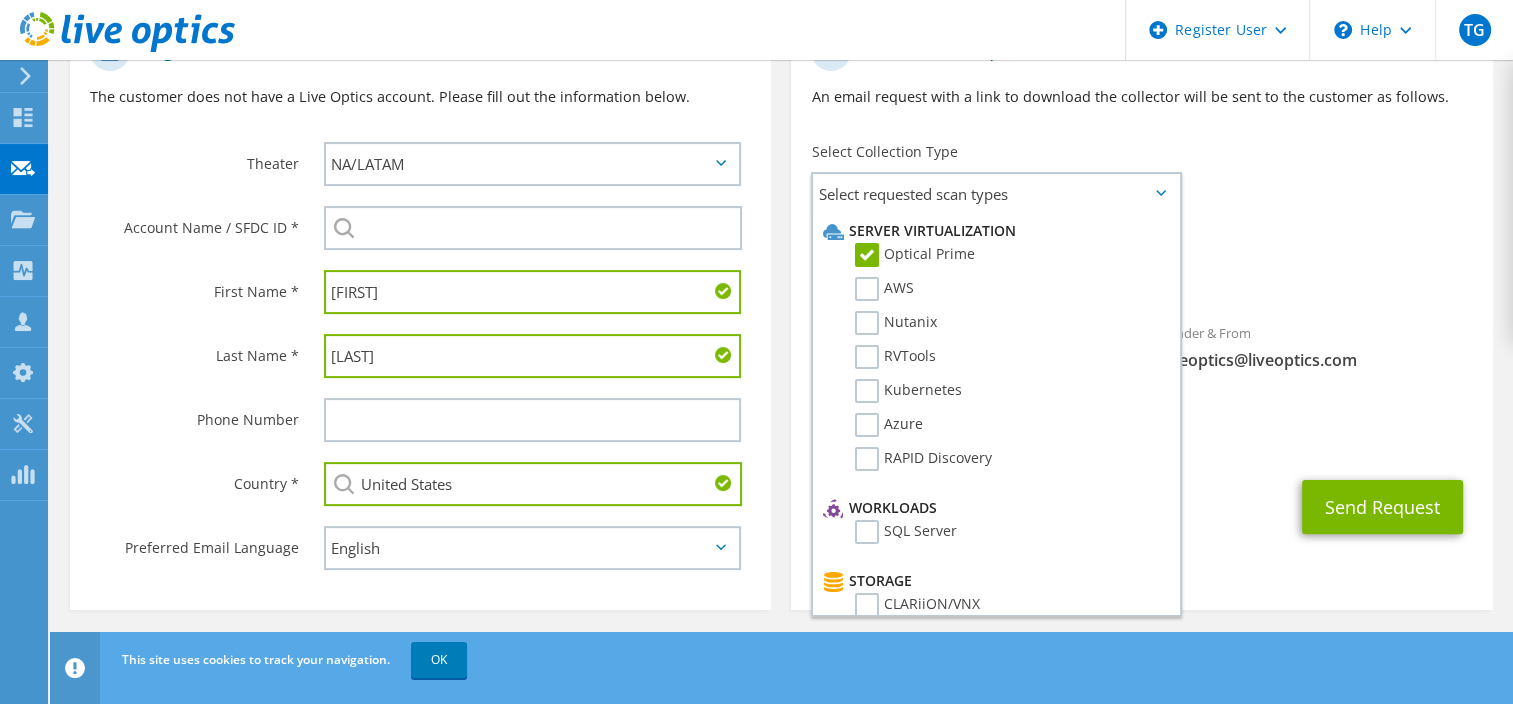 click on "Requested Collections
No scans selected
Optical Prime" at bounding box center (1141, 262) 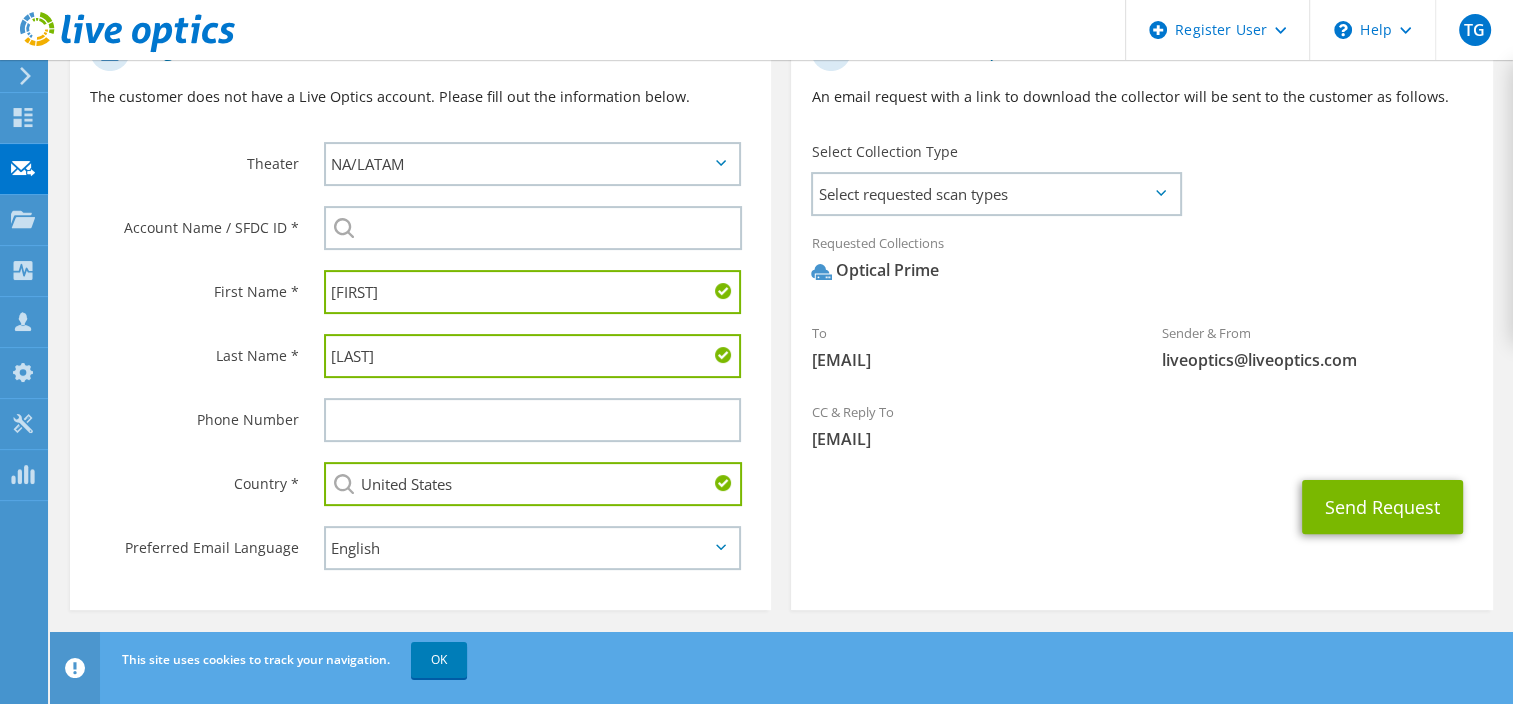 click on "Send Request" at bounding box center [1141, 507] 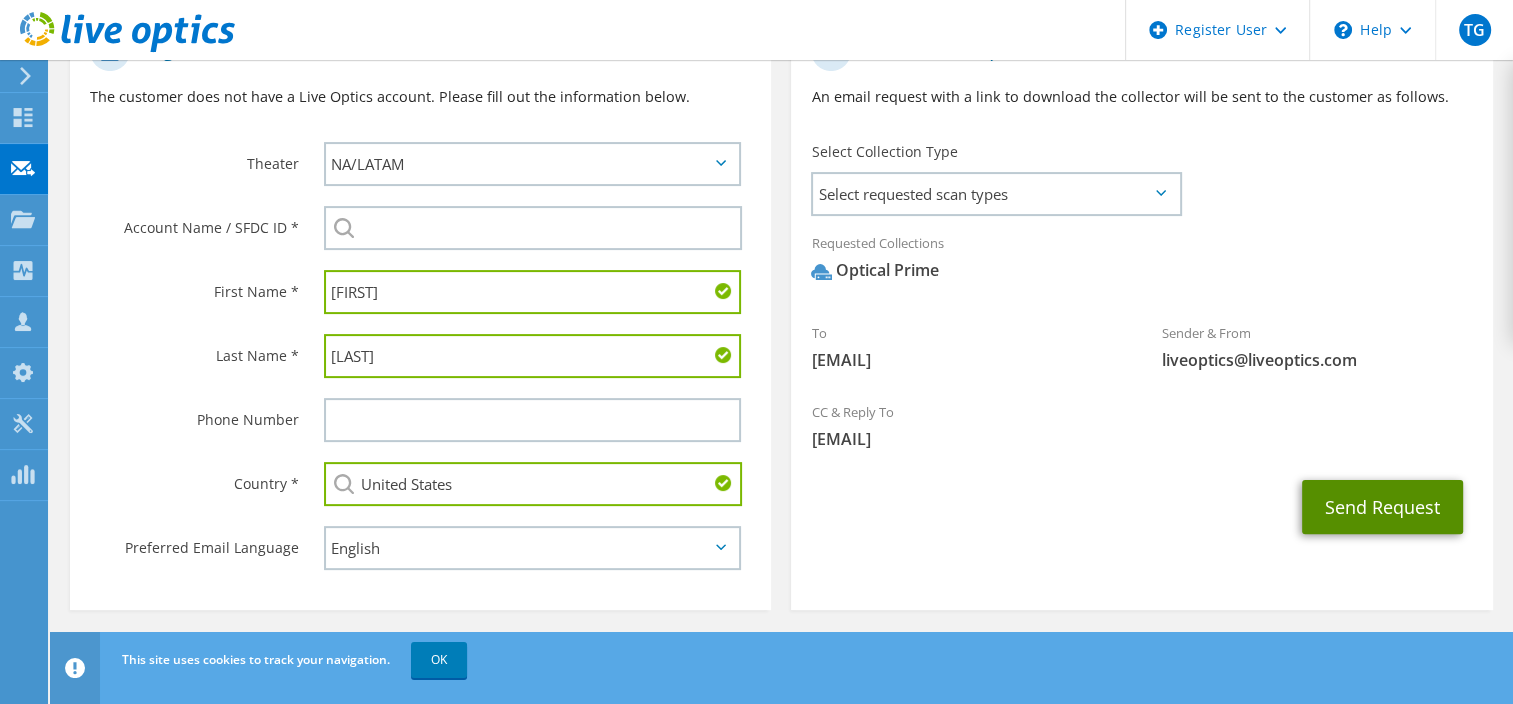 click on "Send Request" at bounding box center (1382, 507) 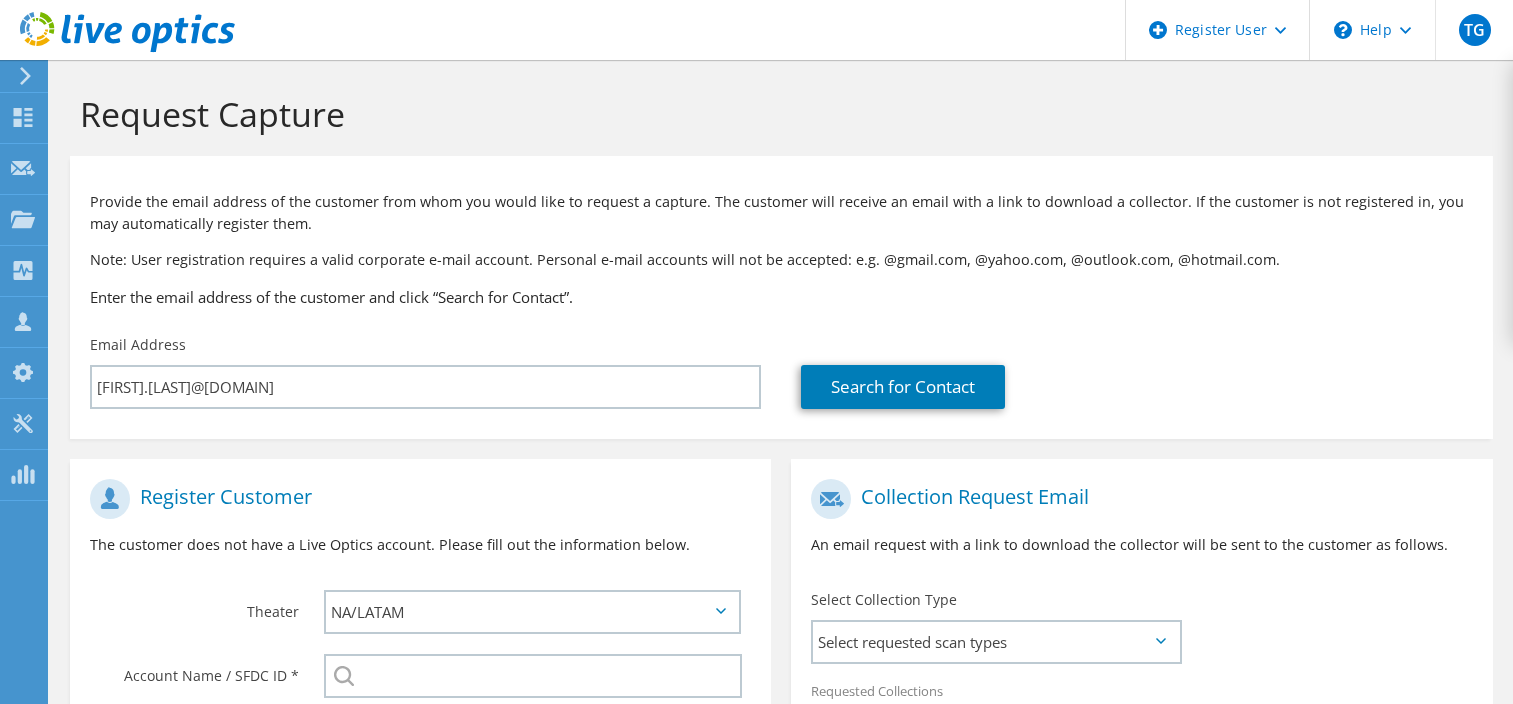 scroll, scrollTop: 0, scrollLeft: 0, axis: both 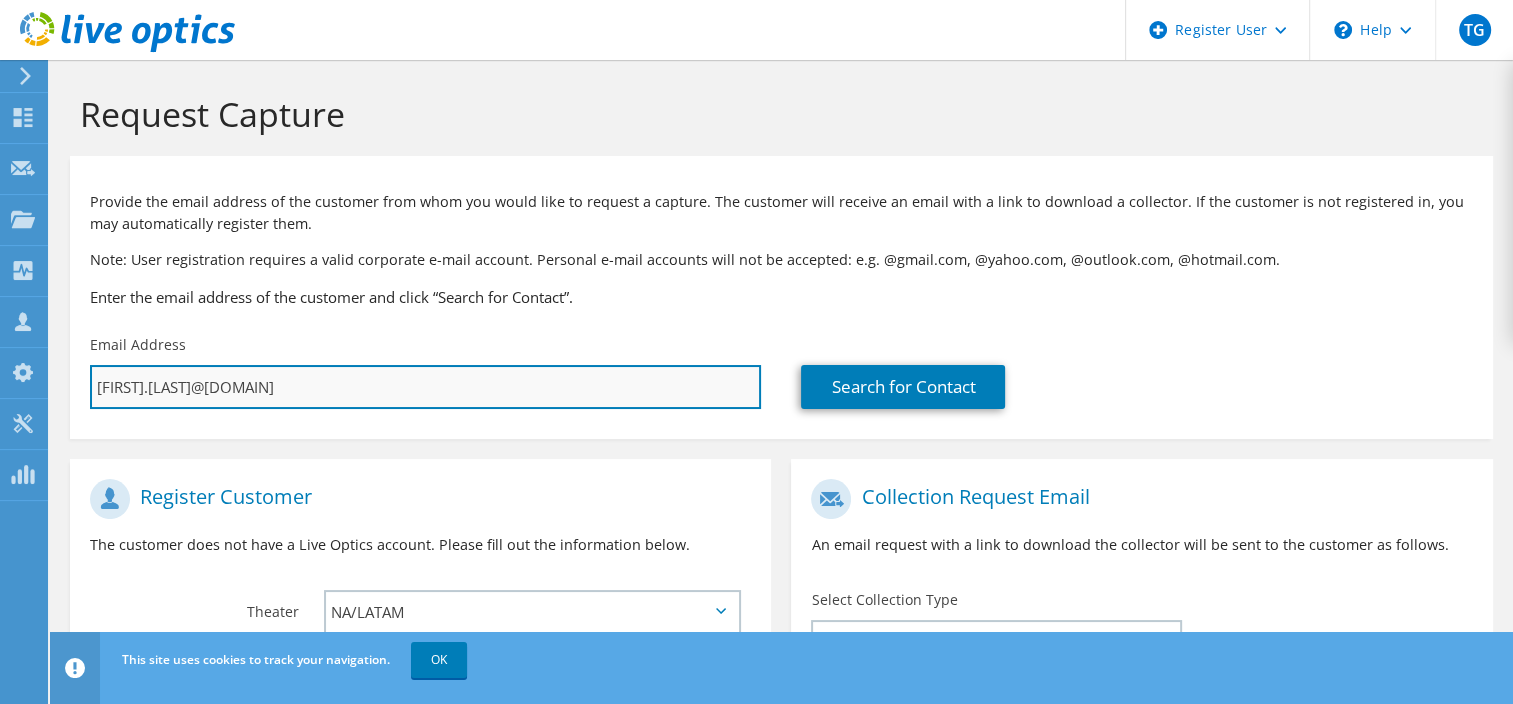 click on "[FIRST].[LAST]@[DOMAIN]" at bounding box center [425, 387] 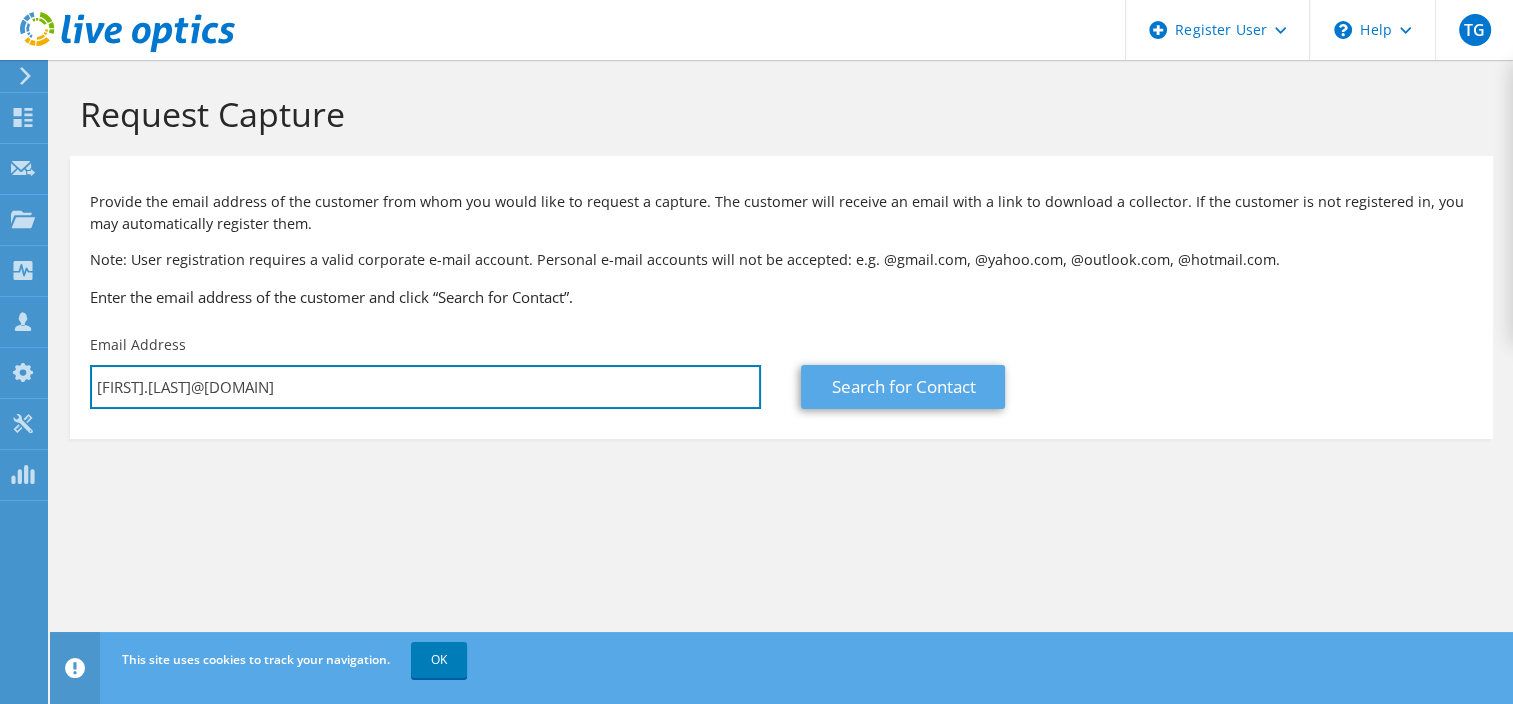 type on "[FIRST].[LAST]@[DOMAIN]" 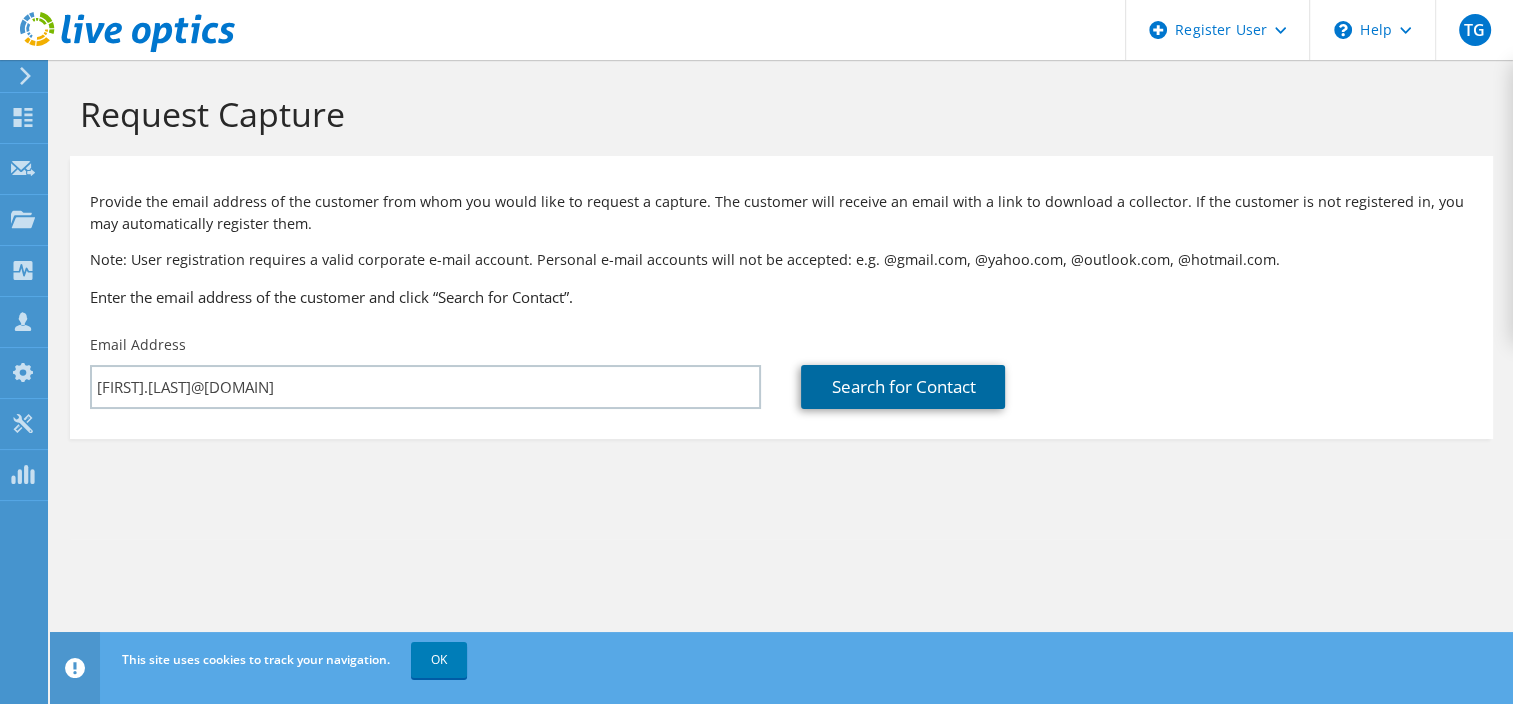 click on "Search for Contact" at bounding box center (903, 387) 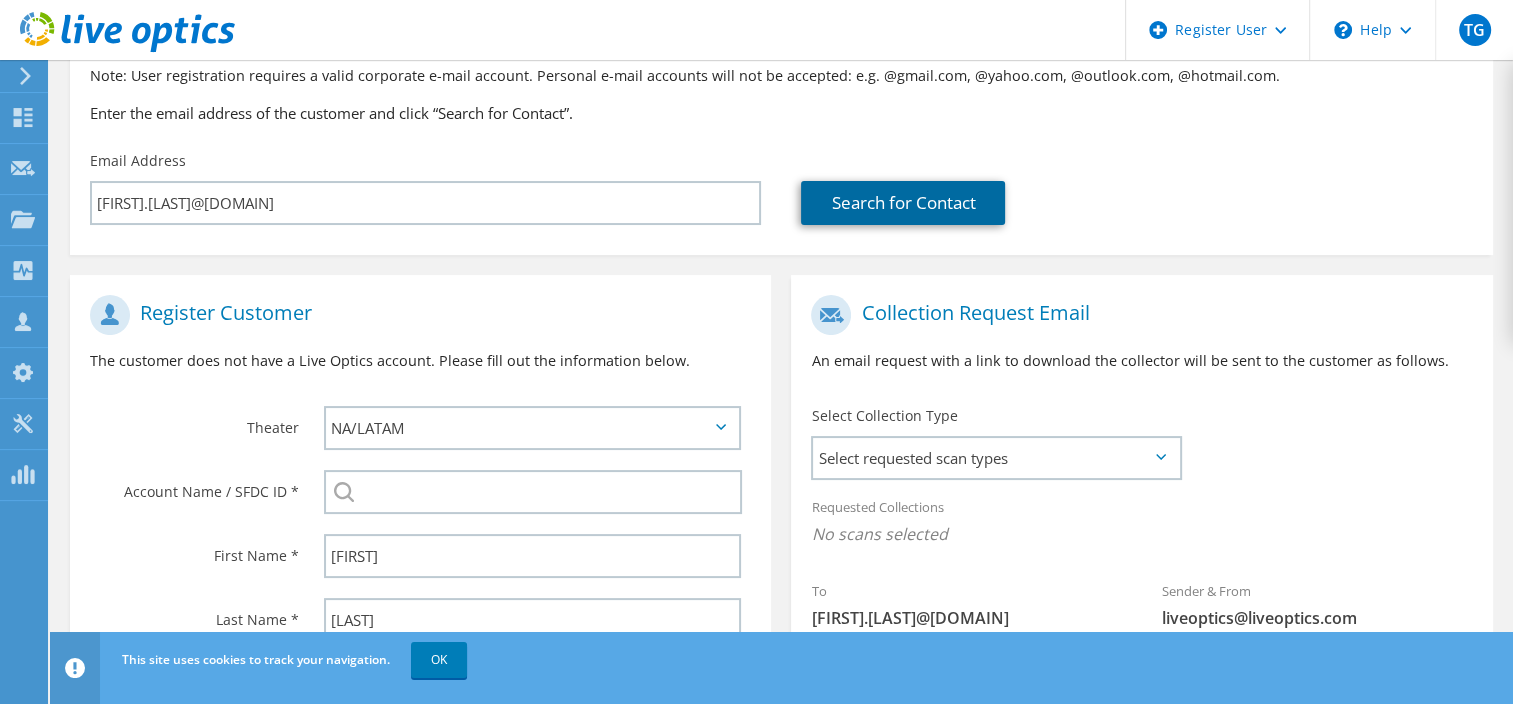 scroll, scrollTop: 187, scrollLeft: 0, axis: vertical 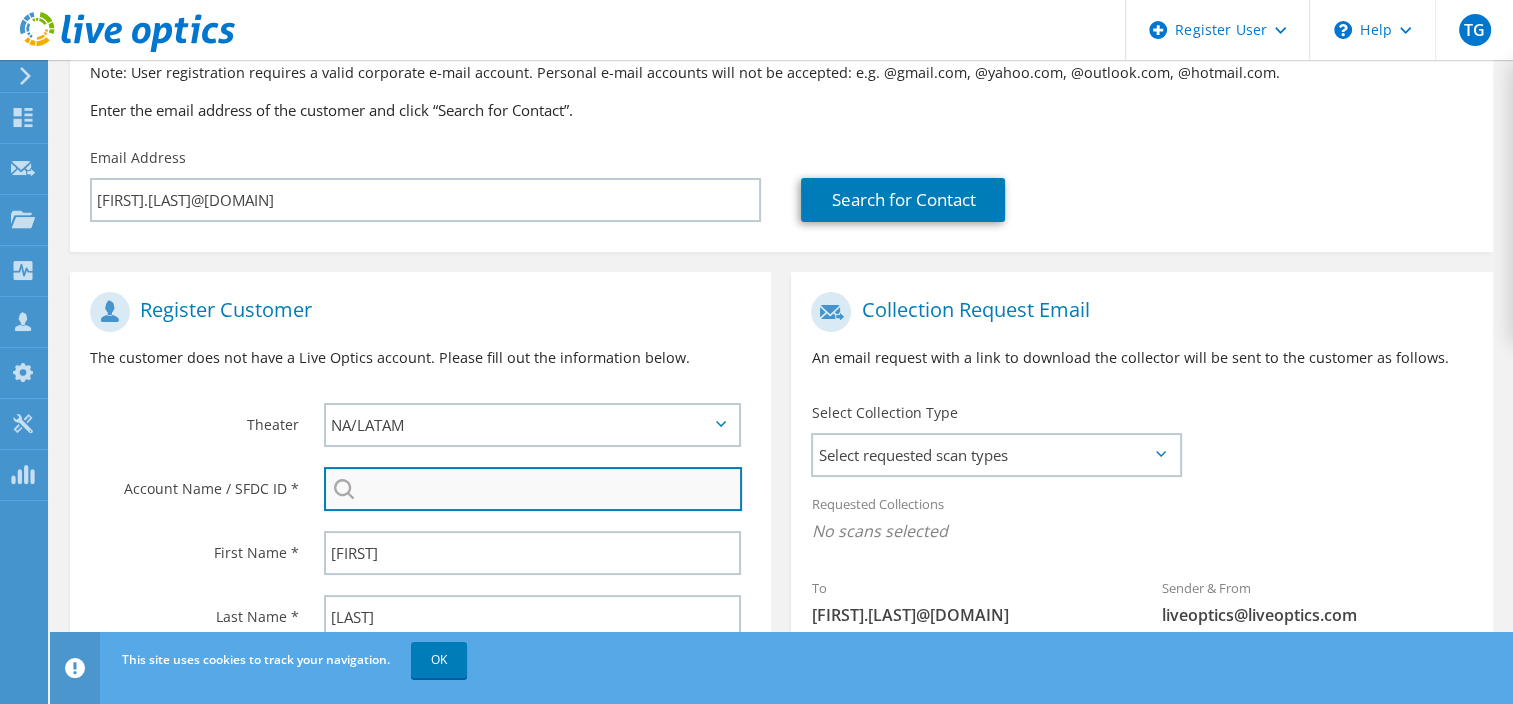 click at bounding box center [533, 489] 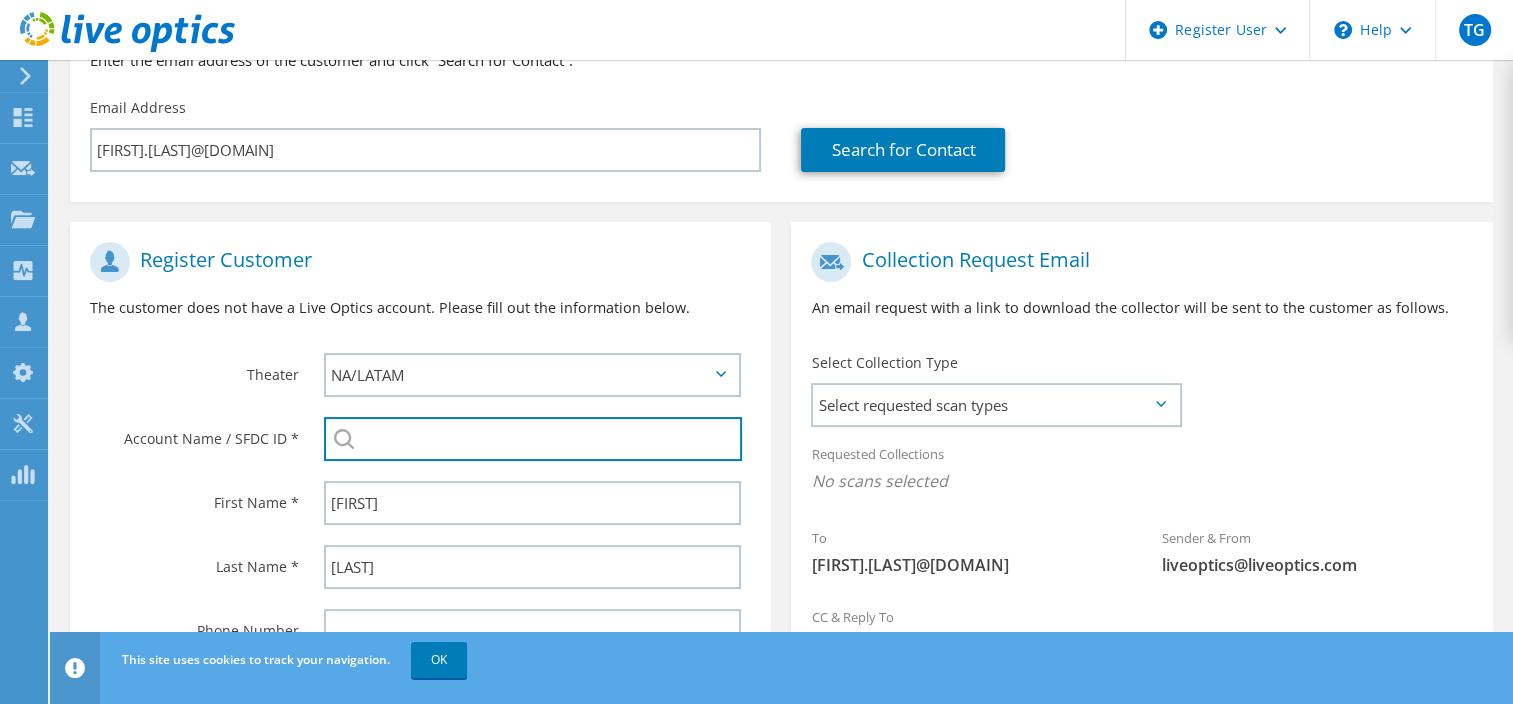 scroll, scrollTop: 253, scrollLeft: 0, axis: vertical 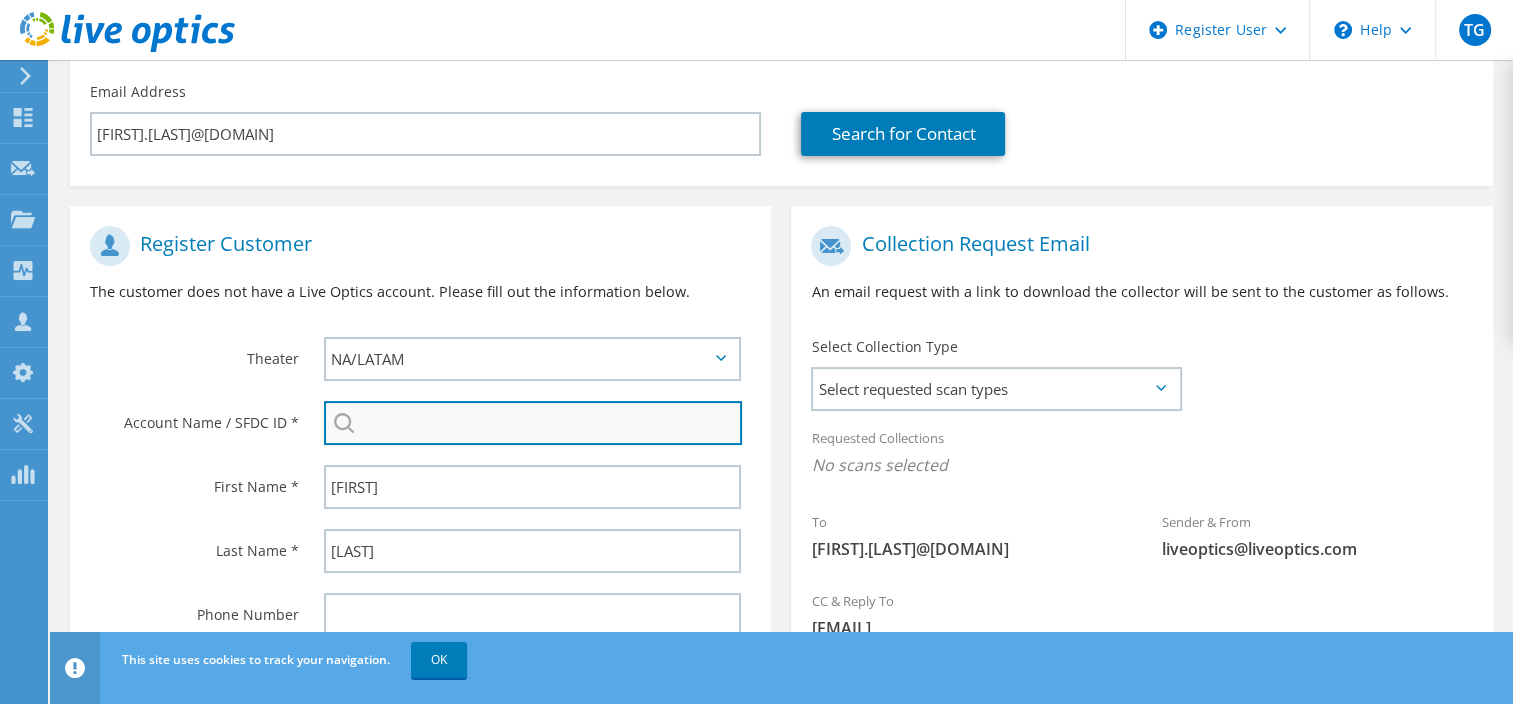 drag, startPoint x: 416, startPoint y: 407, endPoint x: 371, endPoint y: 432, distance: 51.47815 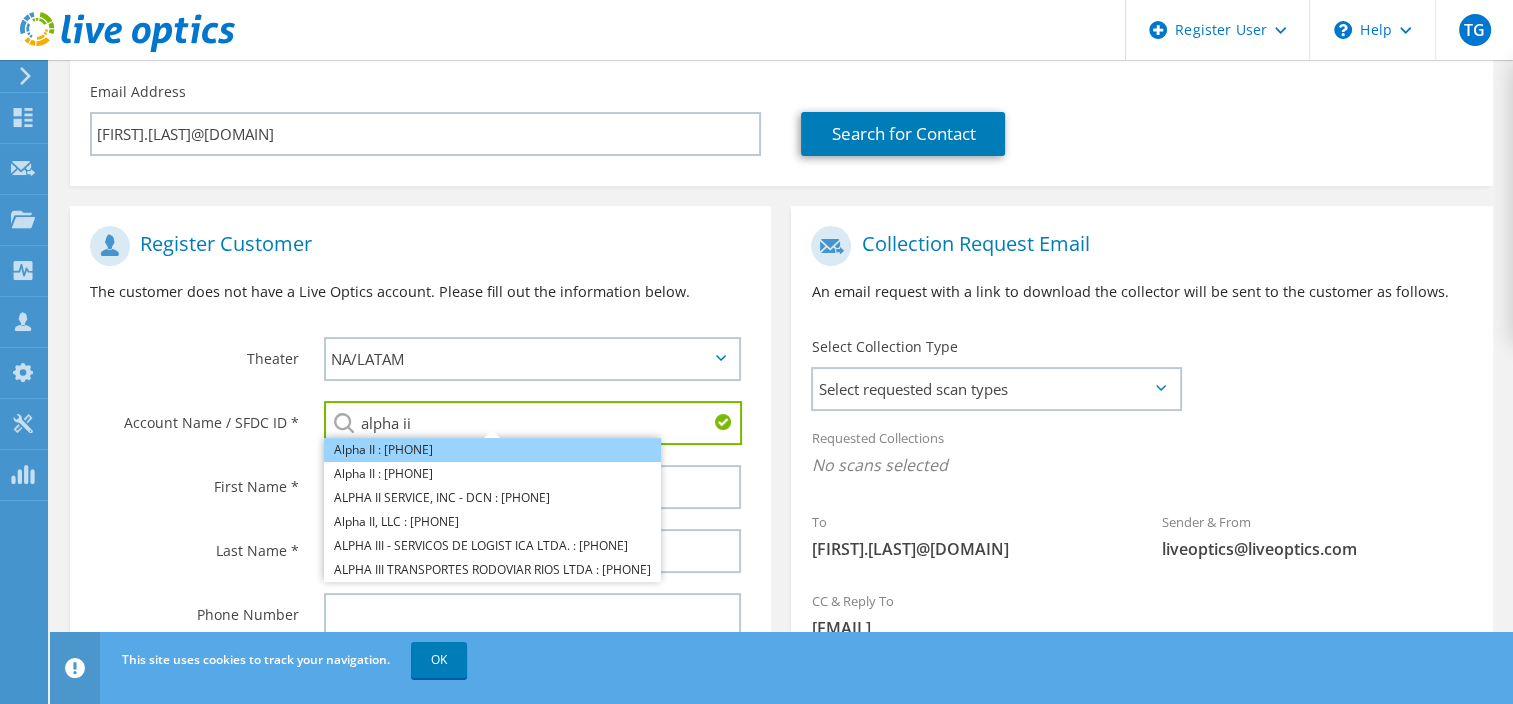 click on "Alpha II : [NUMBER]" at bounding box center [492, 450] 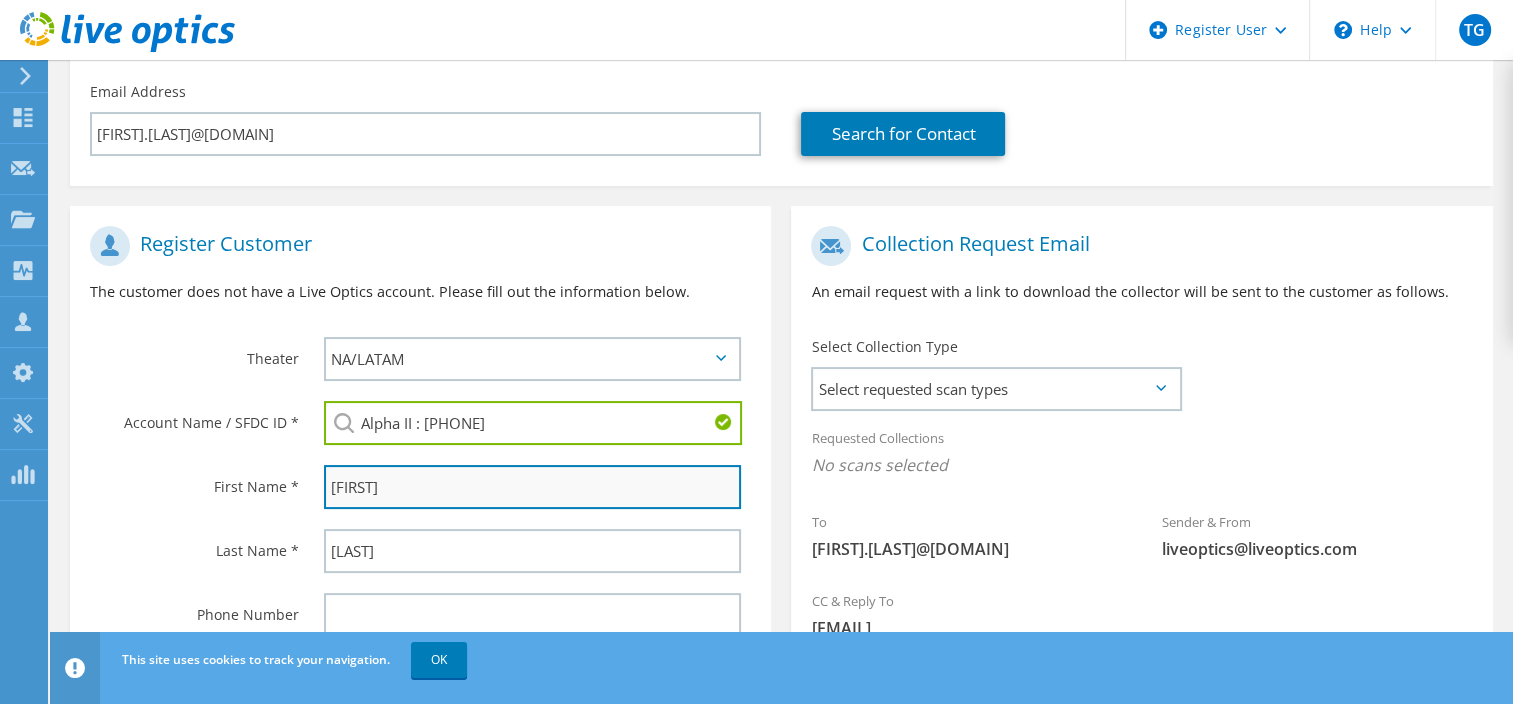 click on "[FIRST]" at bounding box center (533, 487) 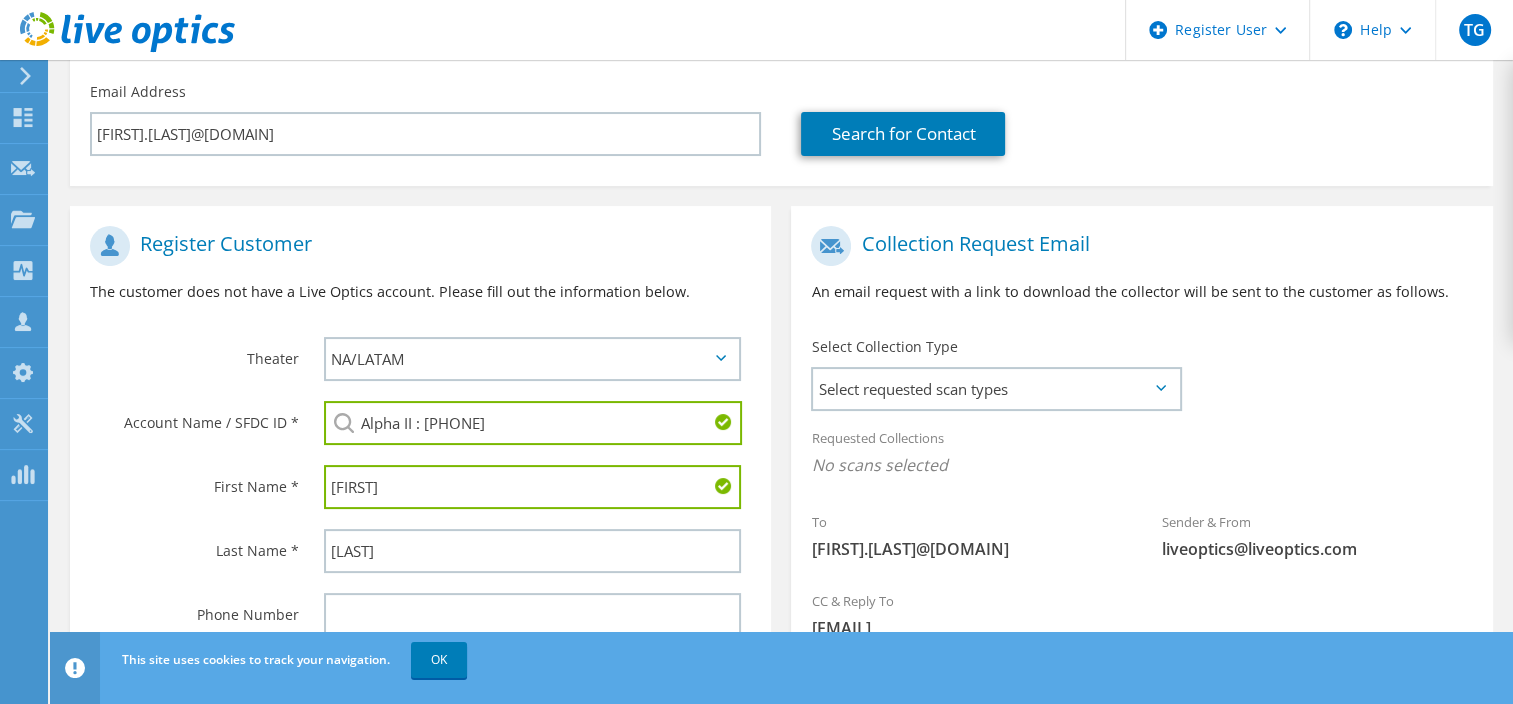 type on "Clint" 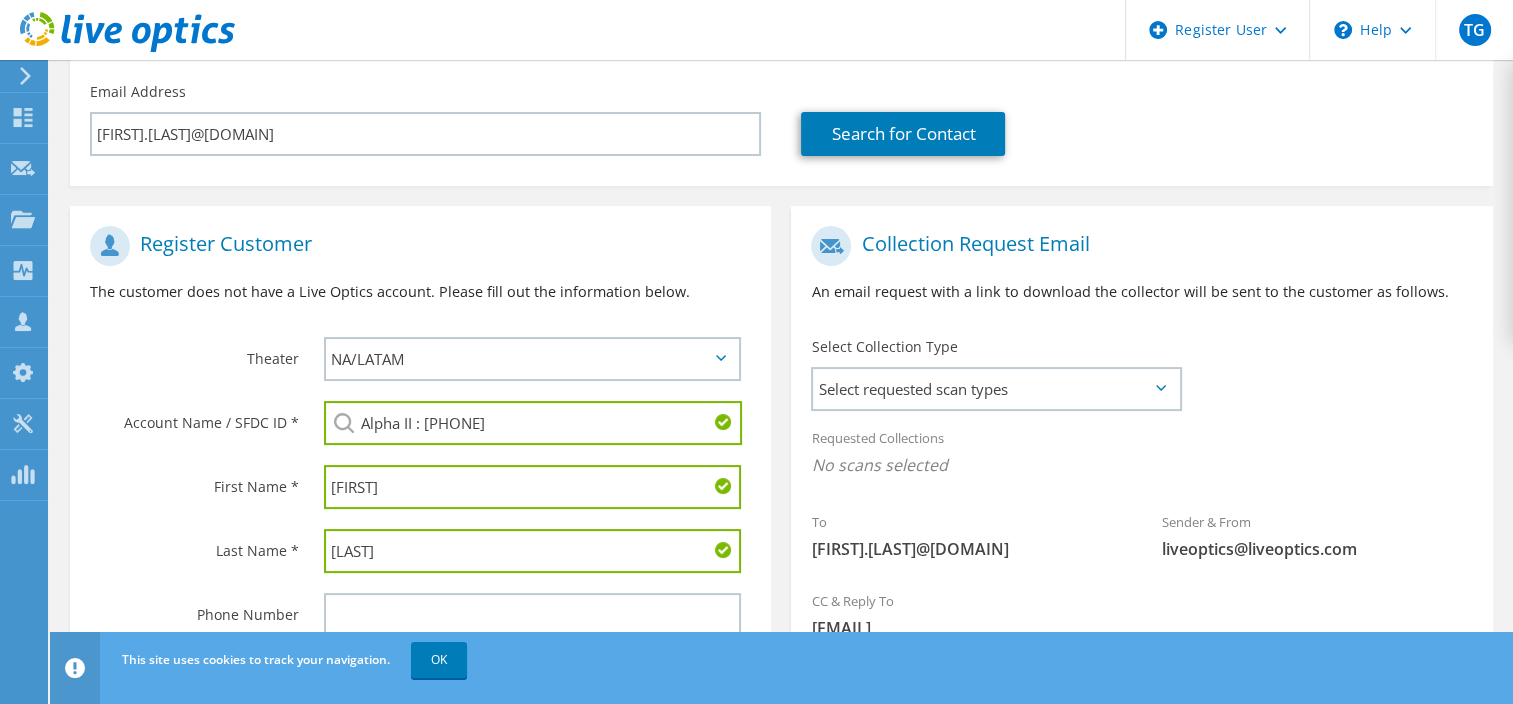 scroll, scrollTop: 448, scrollLeft: 0, axis: vertical 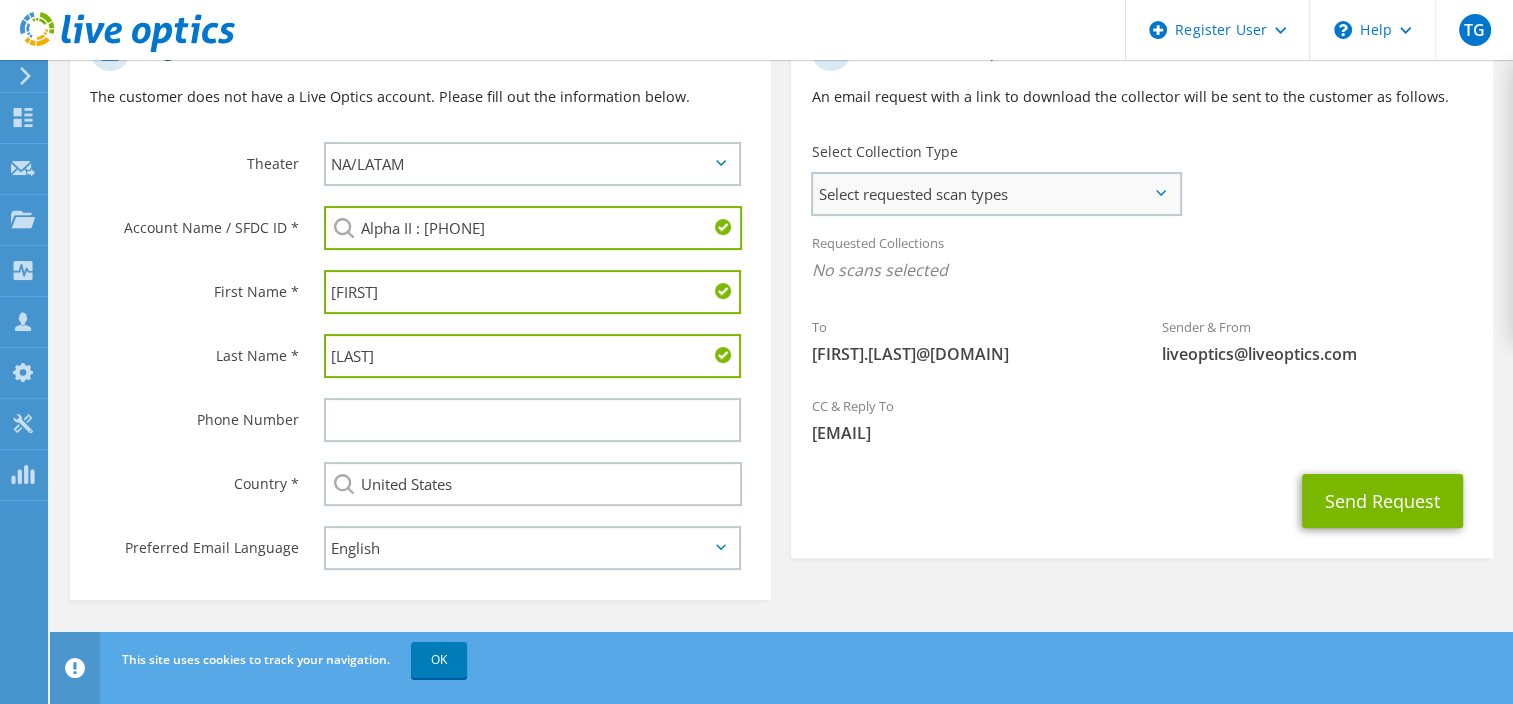 type on "McGarity" 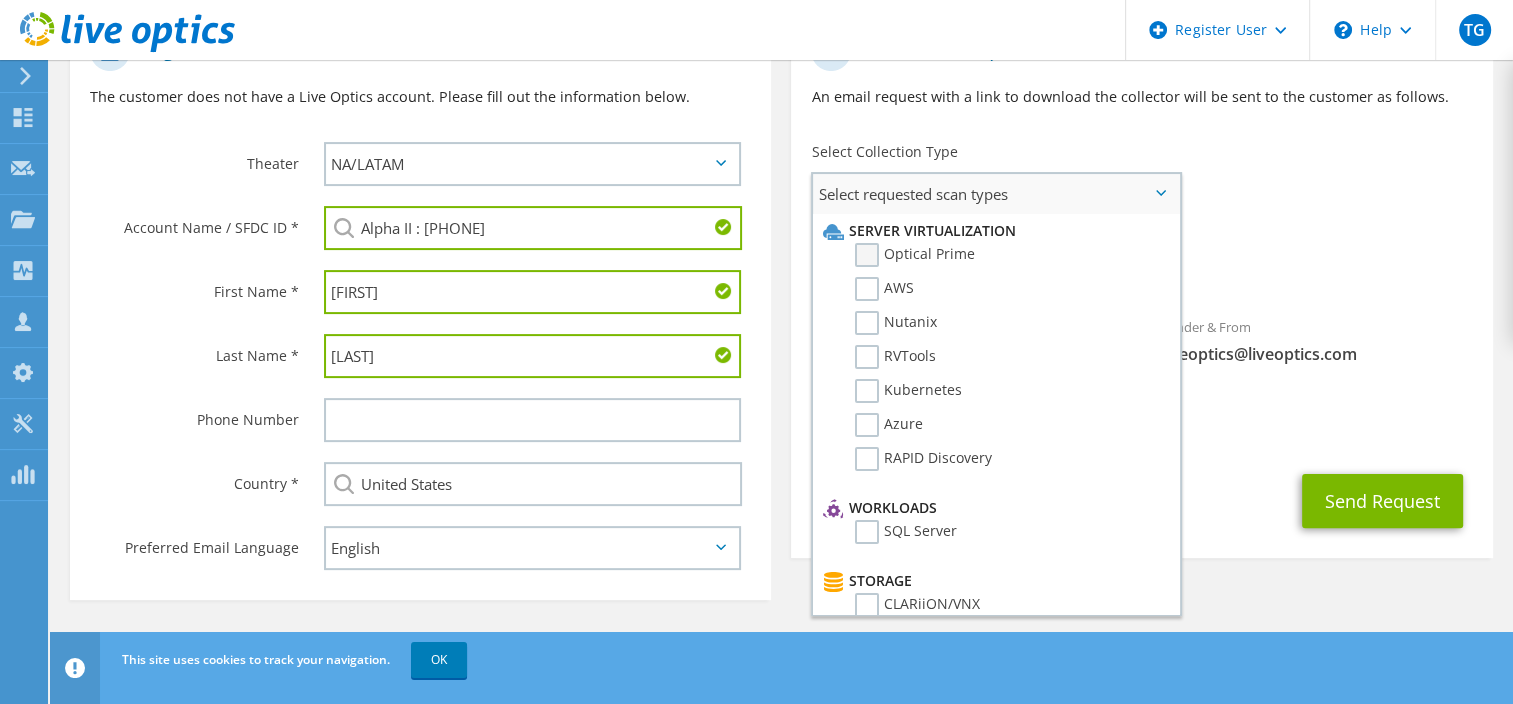 click on "Optical Prime" at bounding box center [915, 255] 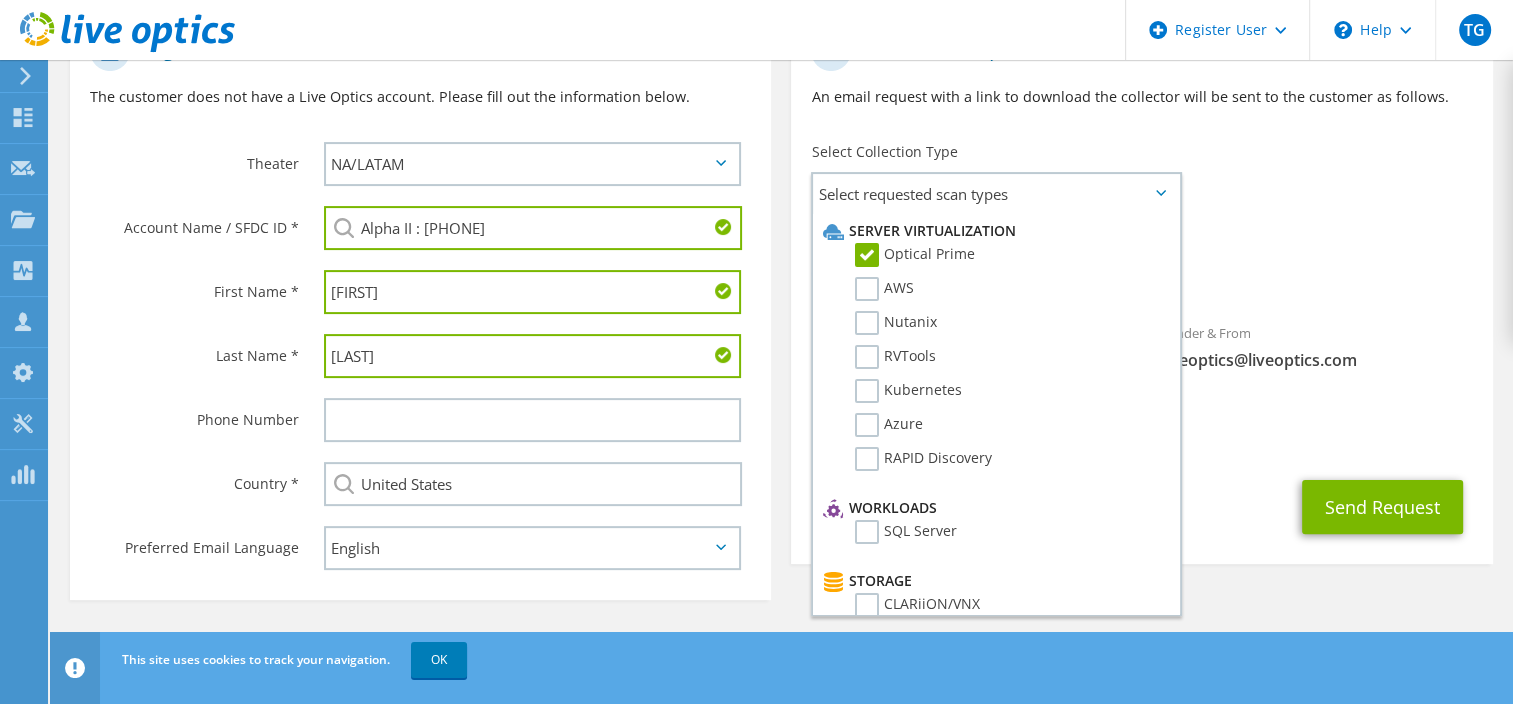 click on "Select Collection Type
Select requested scan types
Server Virtualization
Optical Prime
AWS
Nutanix RVTools Kubernetes Azure SQL Server SC" at bounding box center [995, 177] 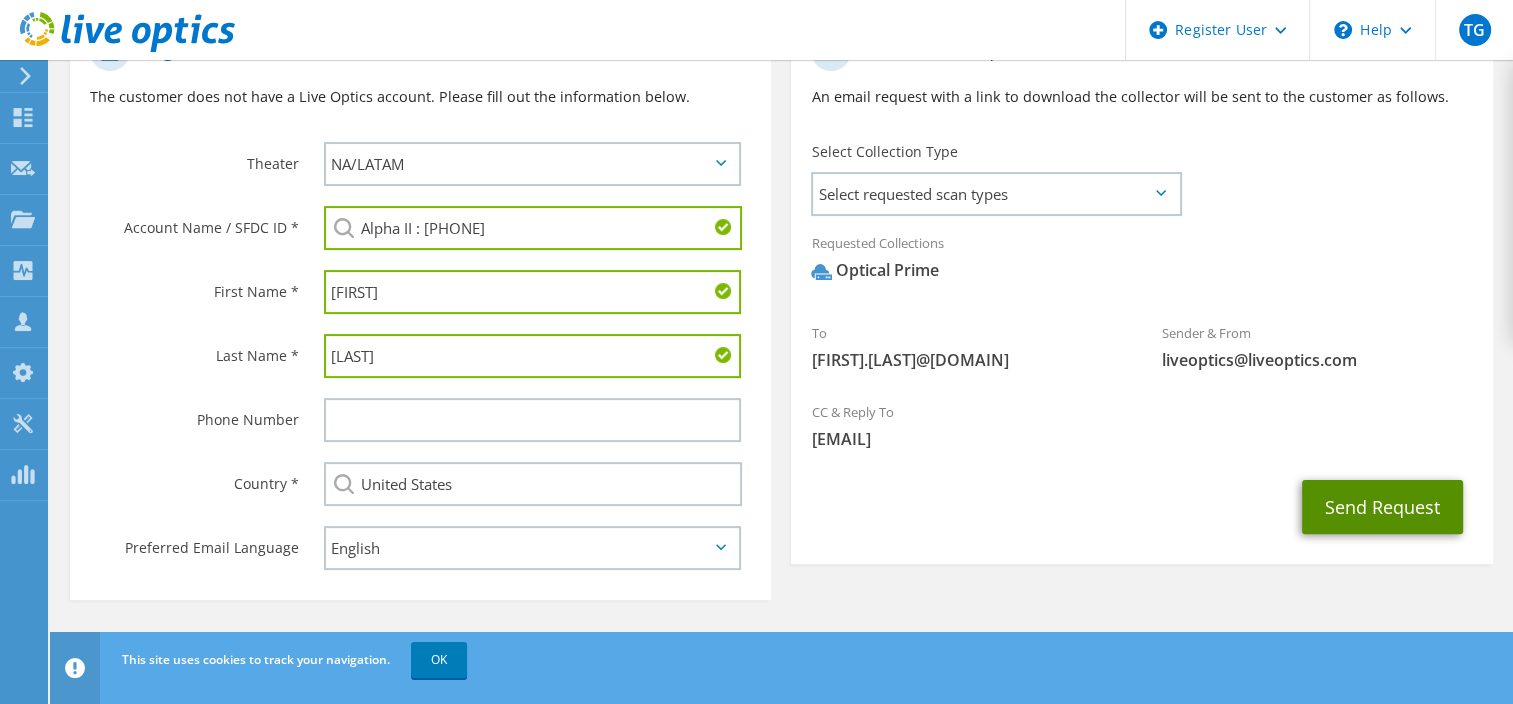 click on "Send Request" at bounding box center (1382, 507) 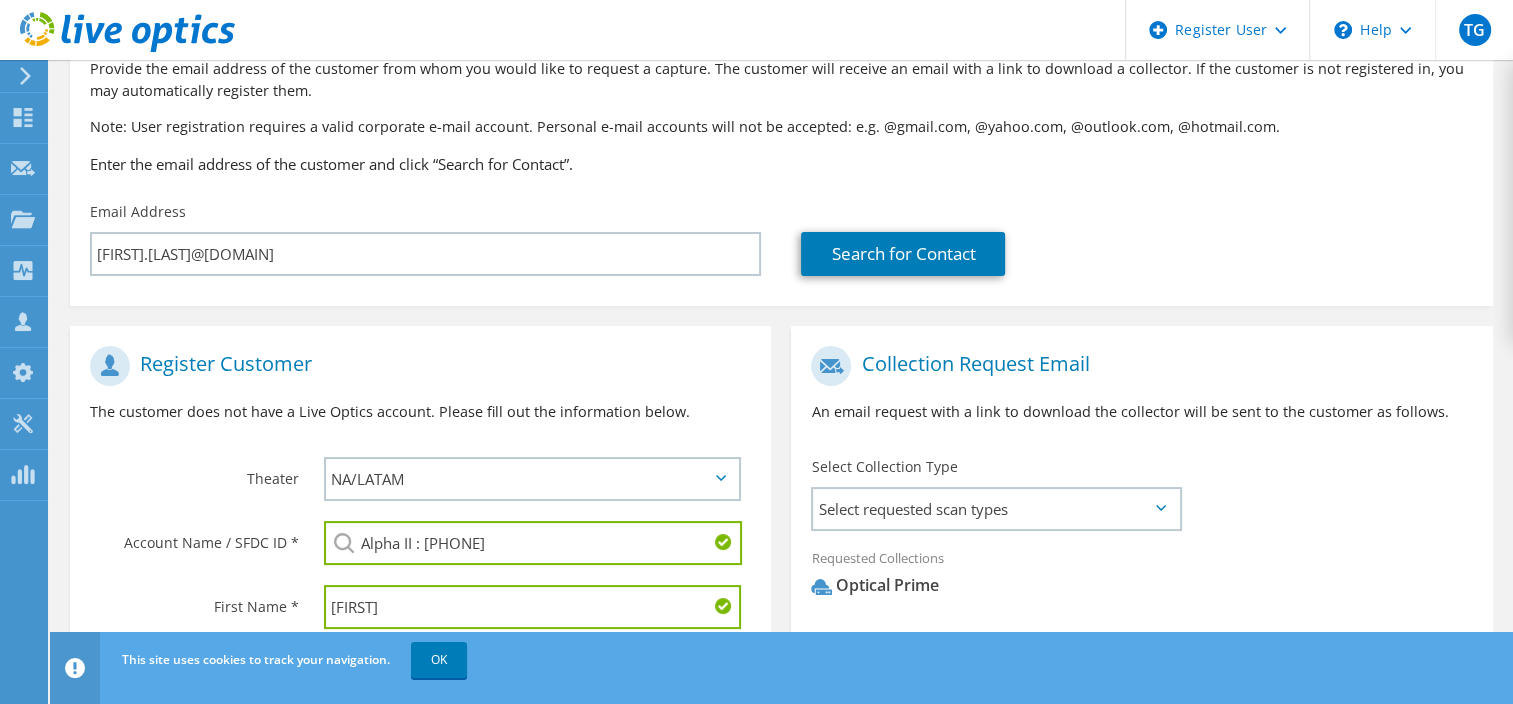 scroll, scrollTop: 132, scrollLeft: 0, axis: vertical 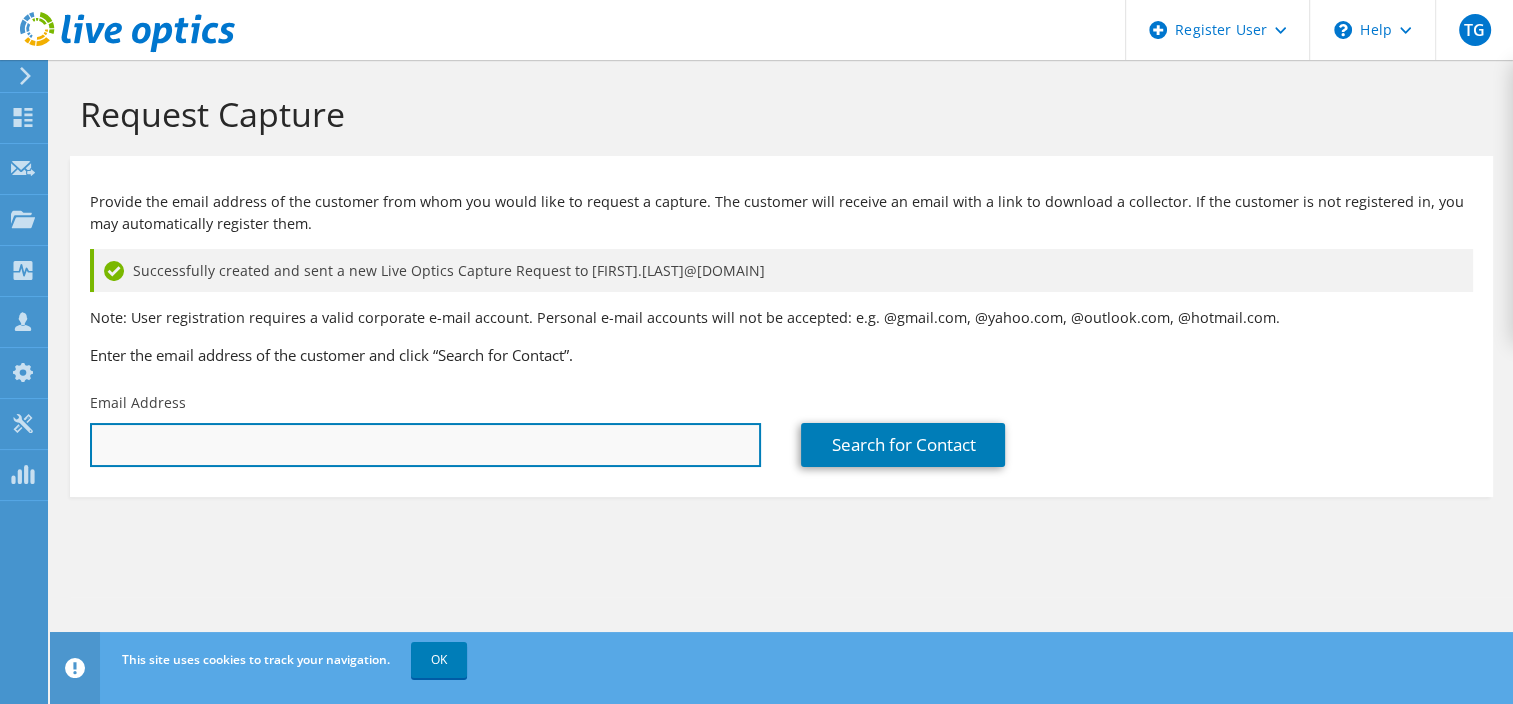 click at bounding box center (425, 445) 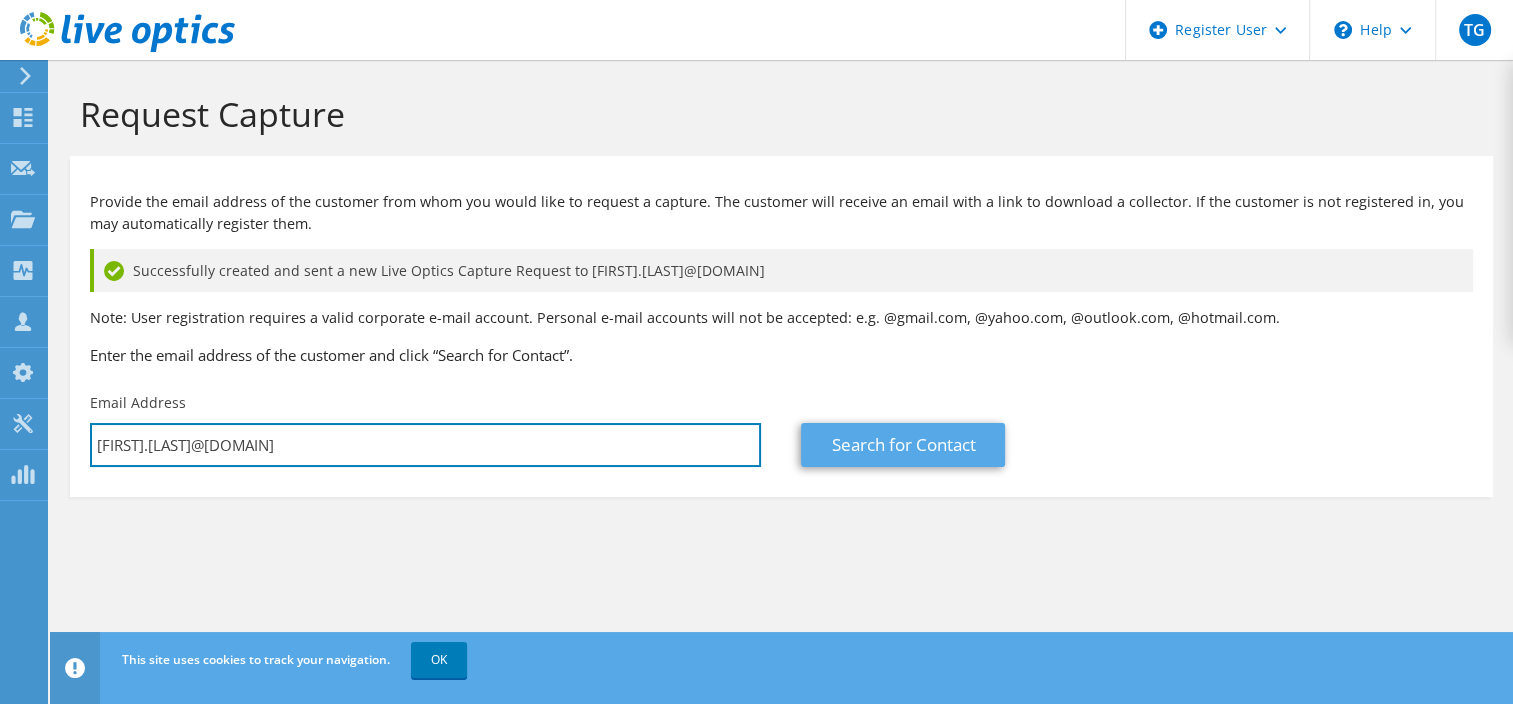 type on "[FIRST].[LAST]@[DOMAIN]" 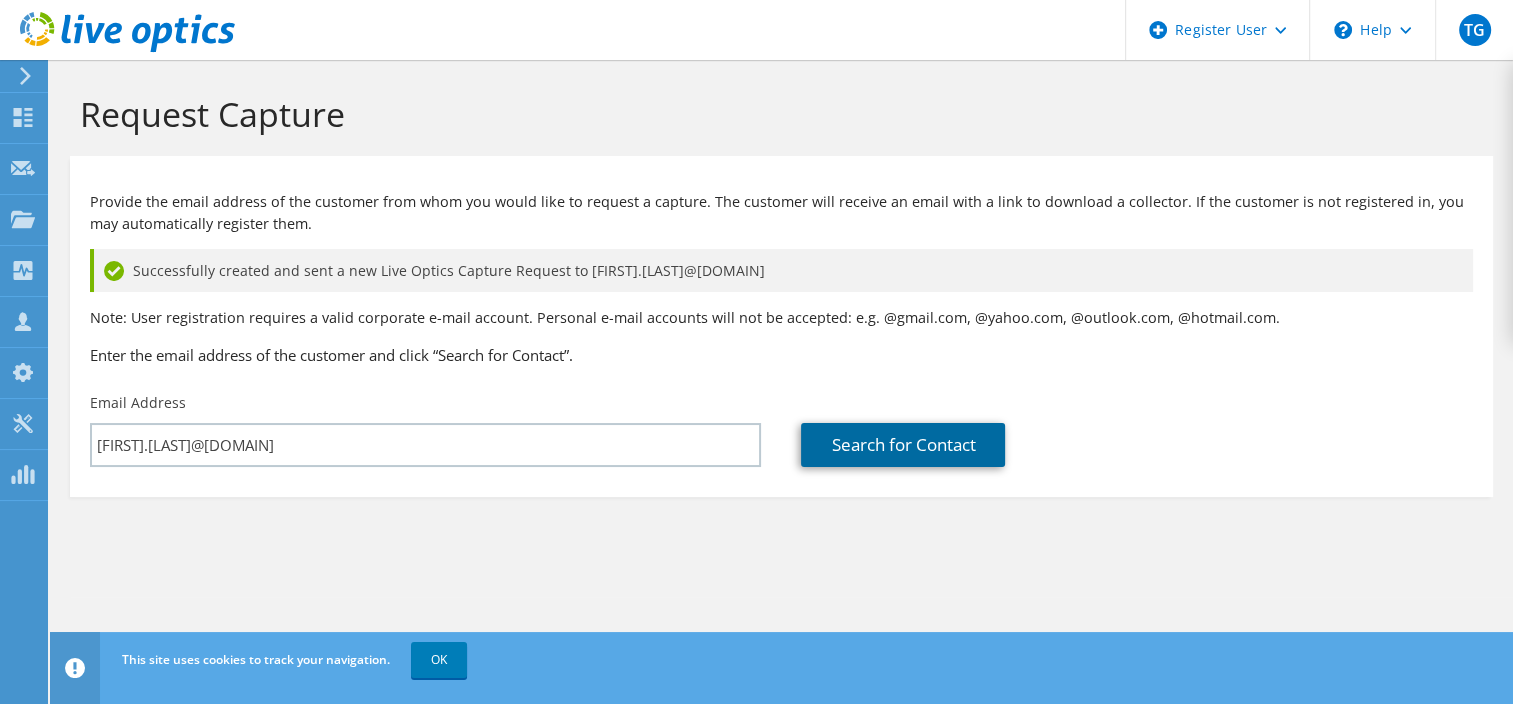 click on "Search for Contact" at bounding box center [903, 445] 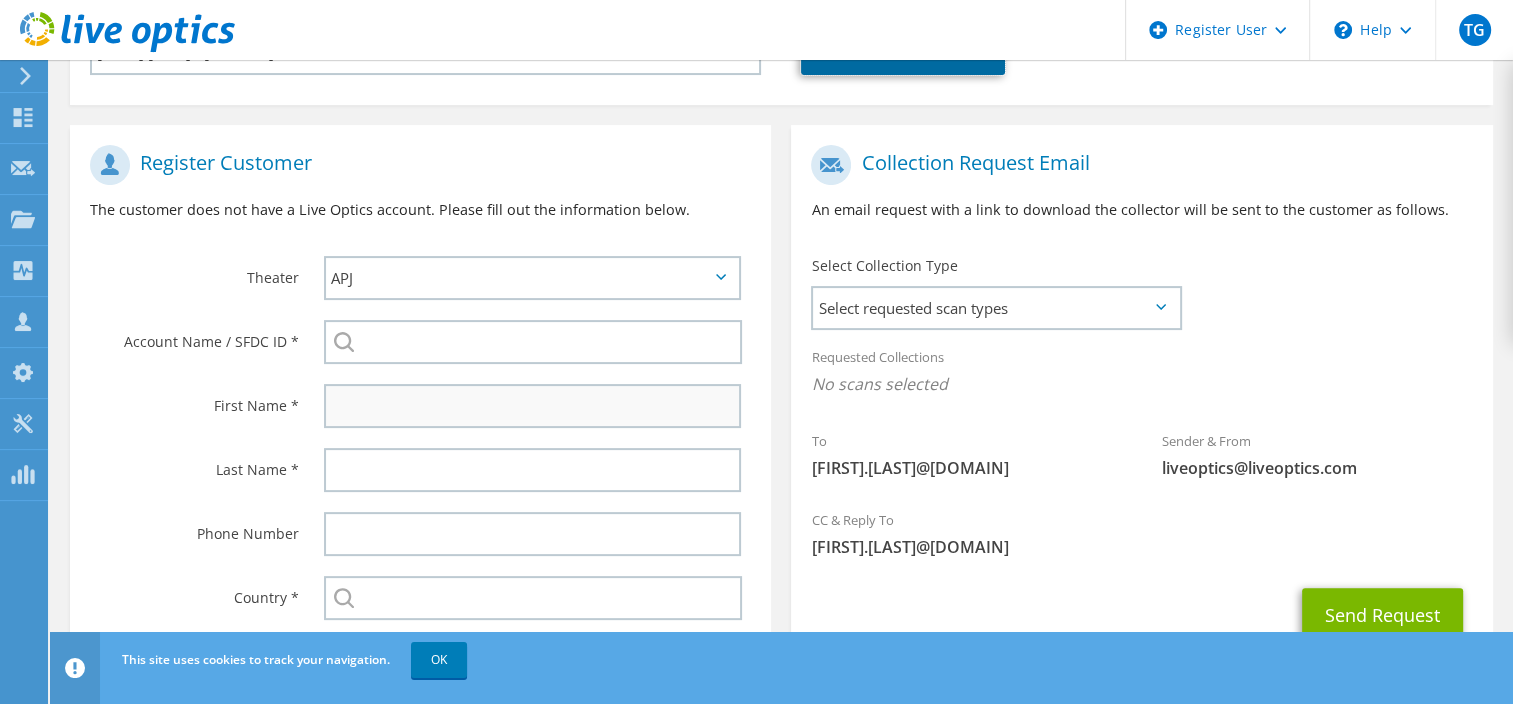 scroll, scrollTop: 432, scrollLeft: 0, axis: vertical 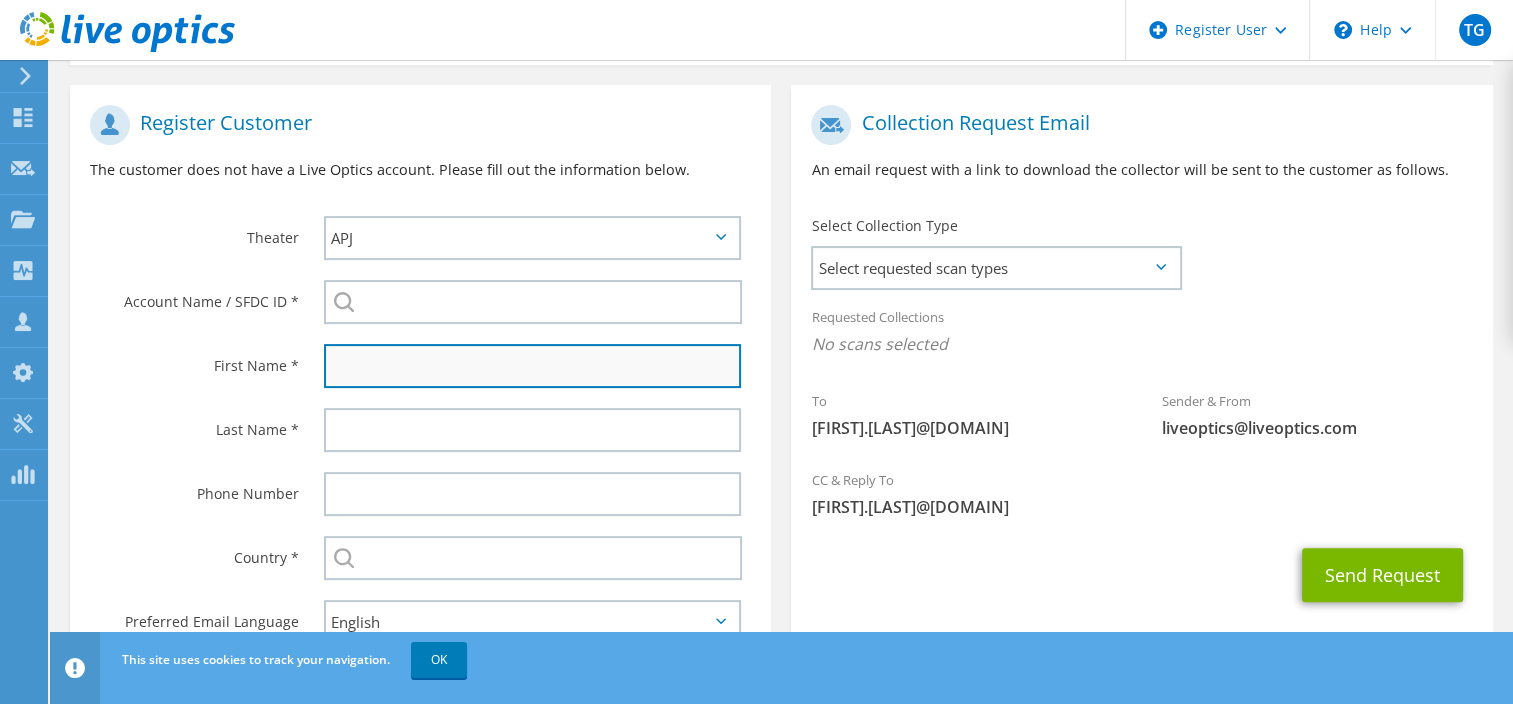click at bounding box center (533, 366) 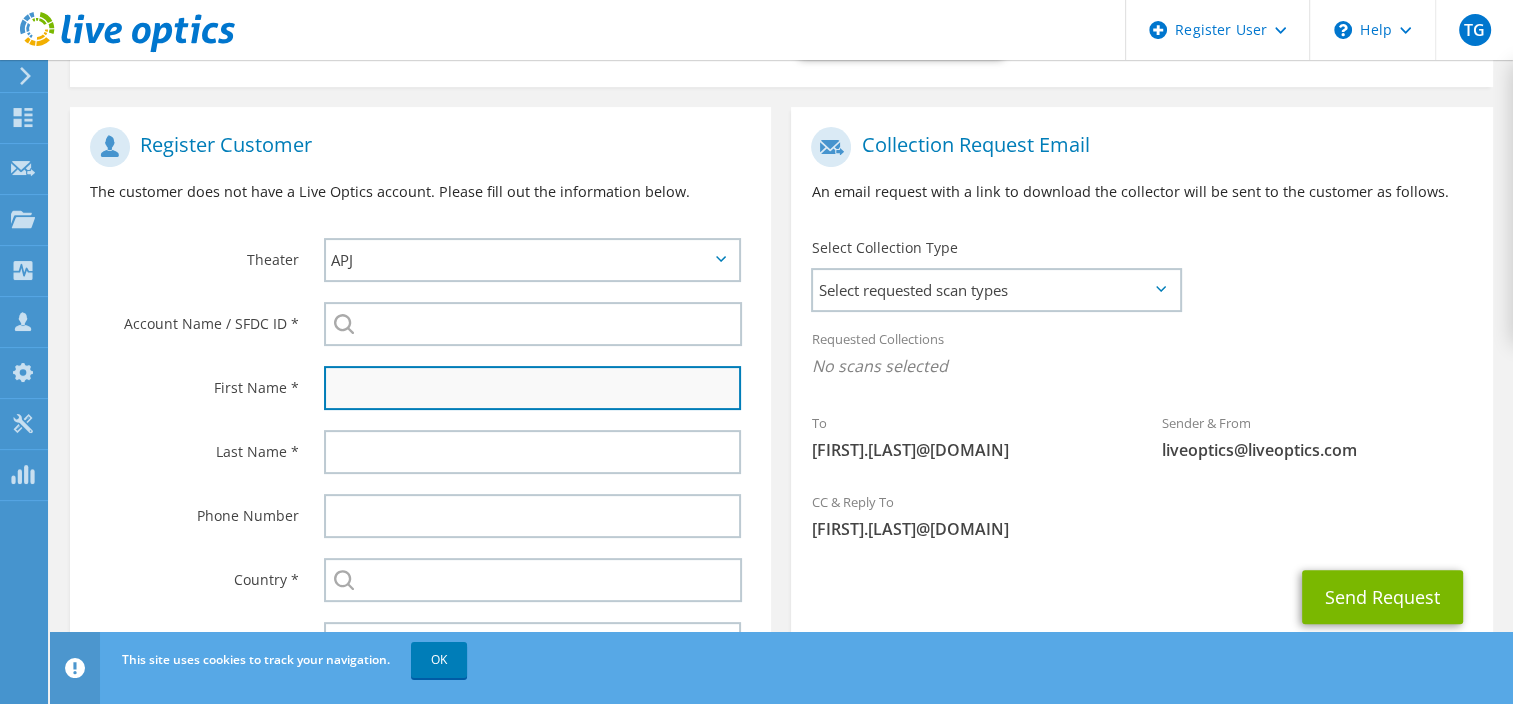 scroll, scrollTop: 506, scrollLeft: 0, axis: vertical 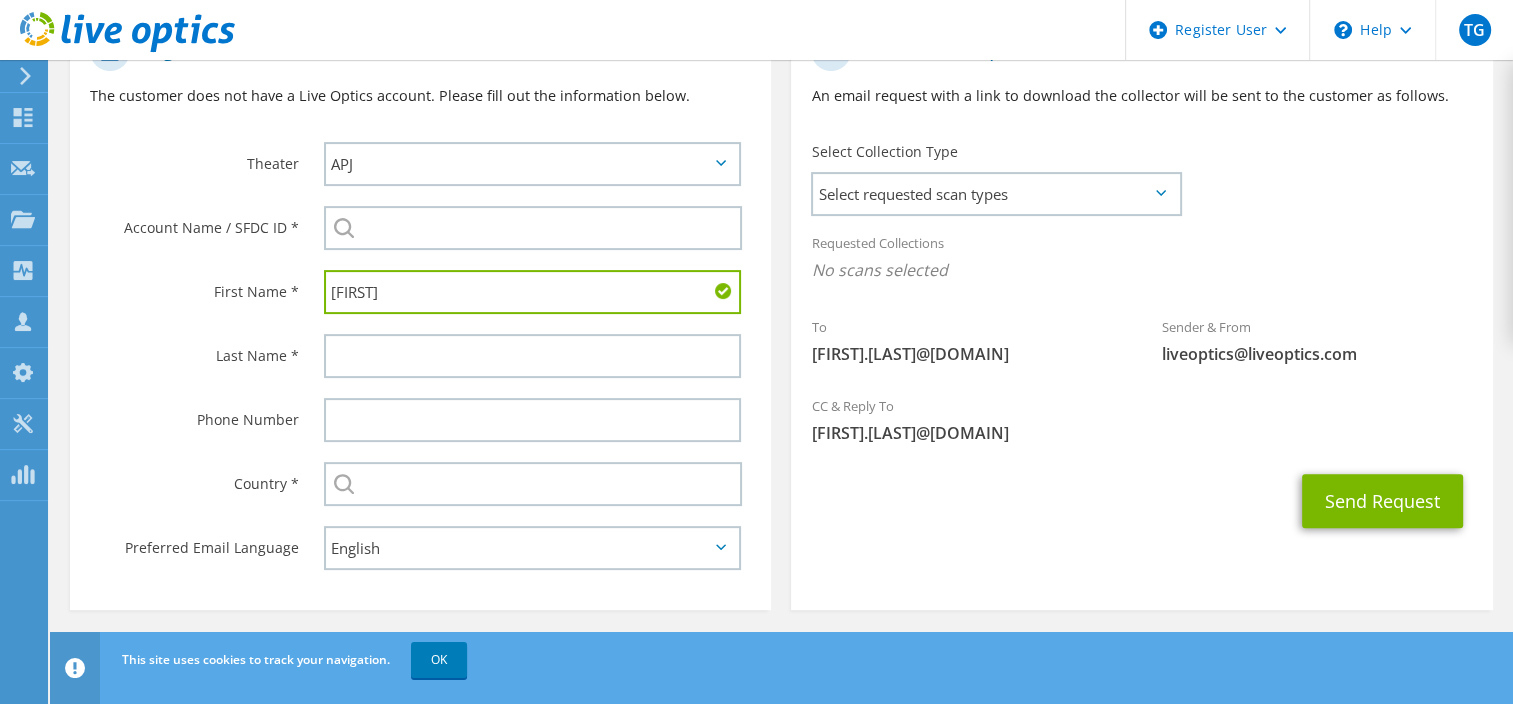 type on "[FIRST]" 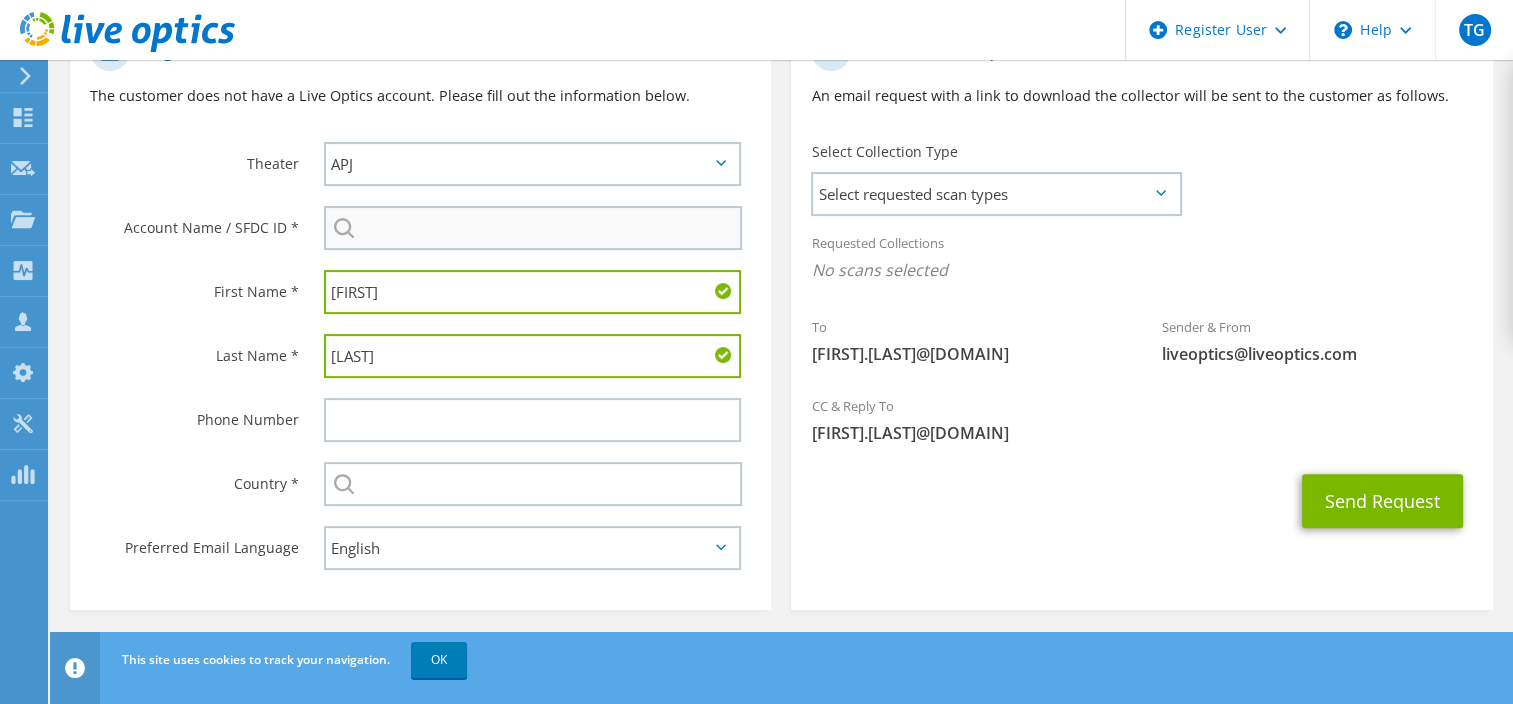type on "[LAST]" 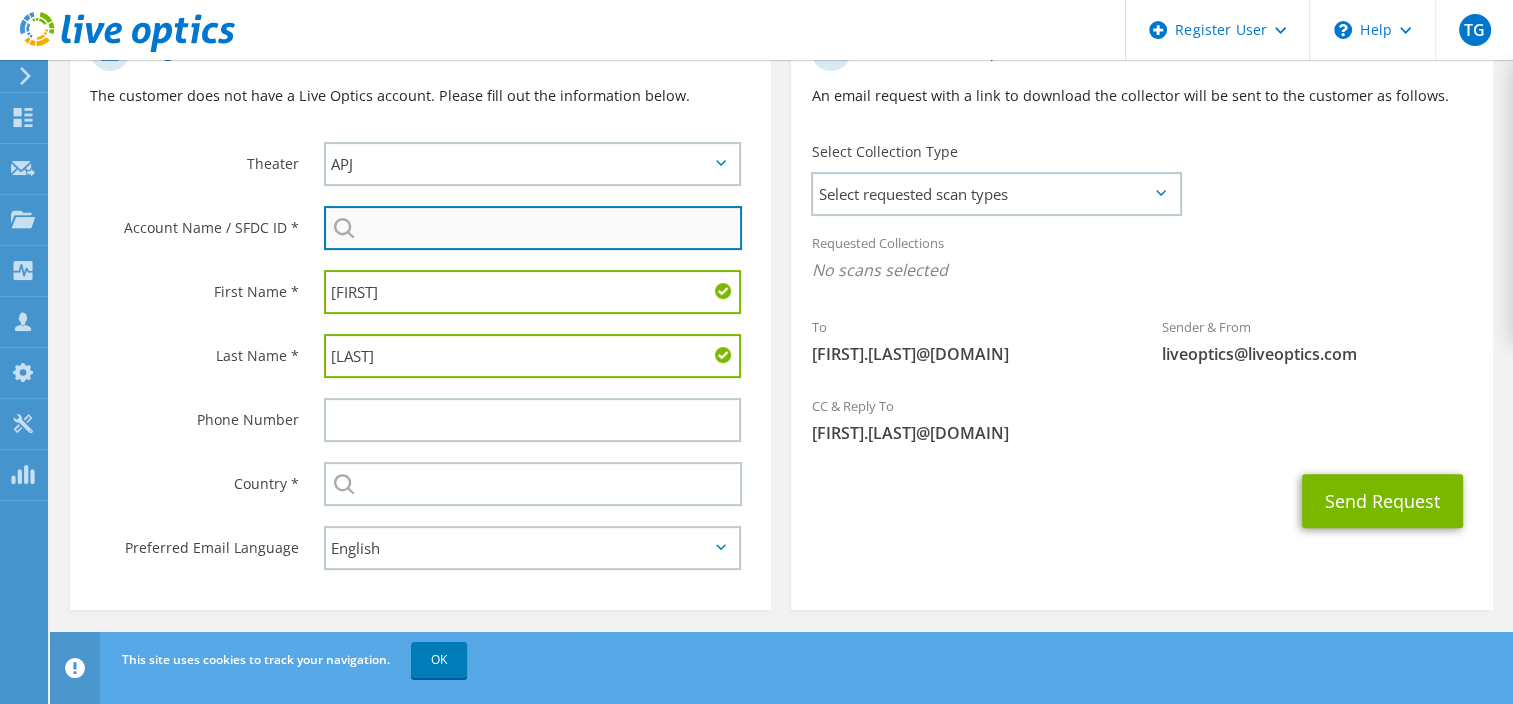 click at bounding box center [533, 228] 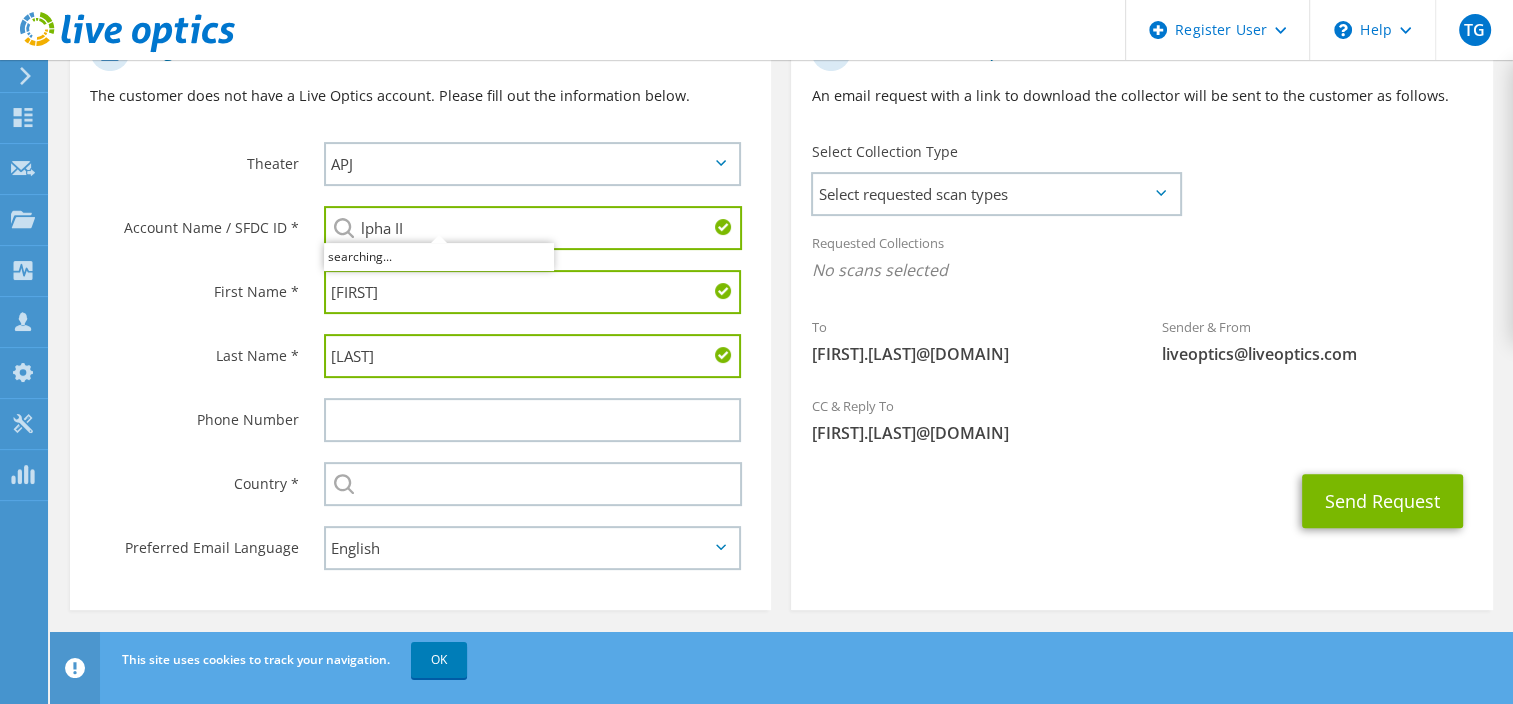 type on "Alpha II" 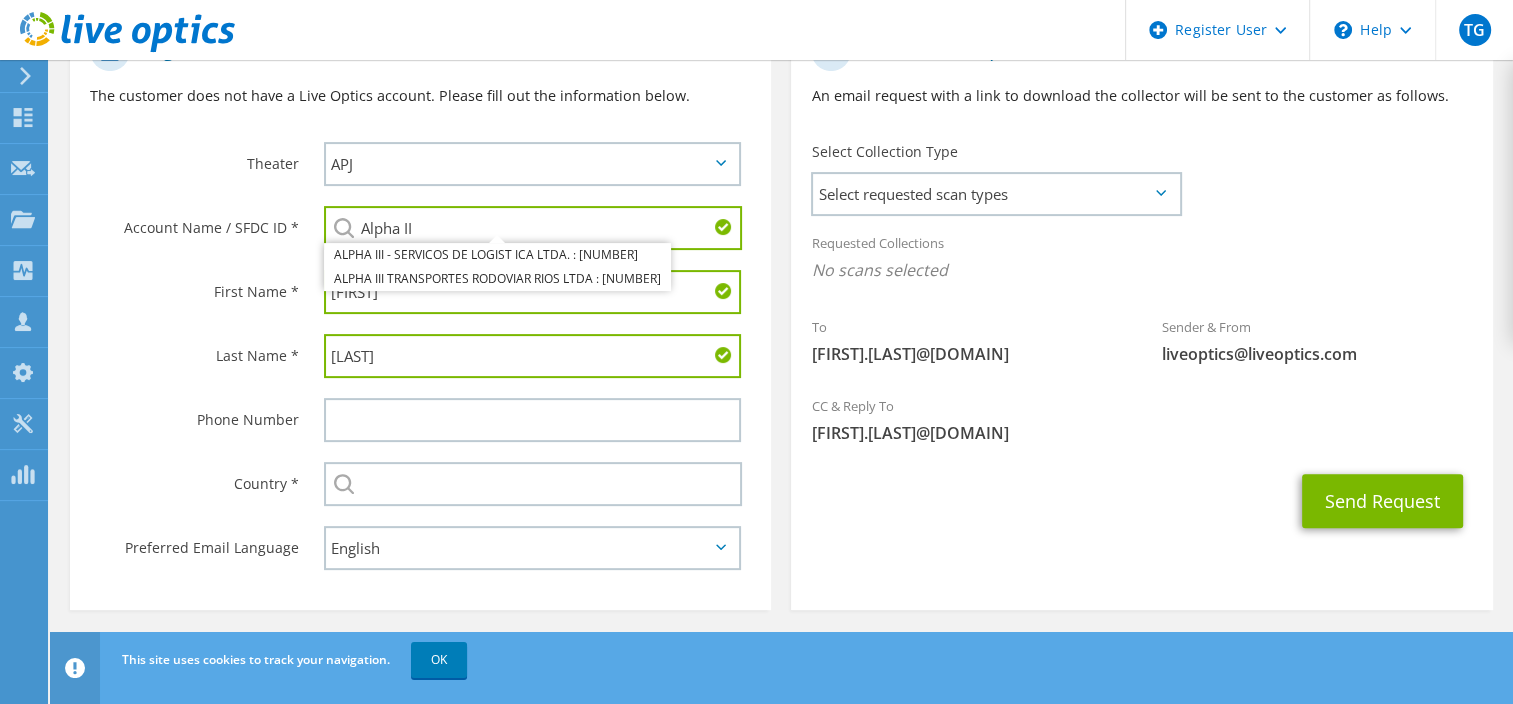 click on "Alpha II" at bounding box center (533, 228) 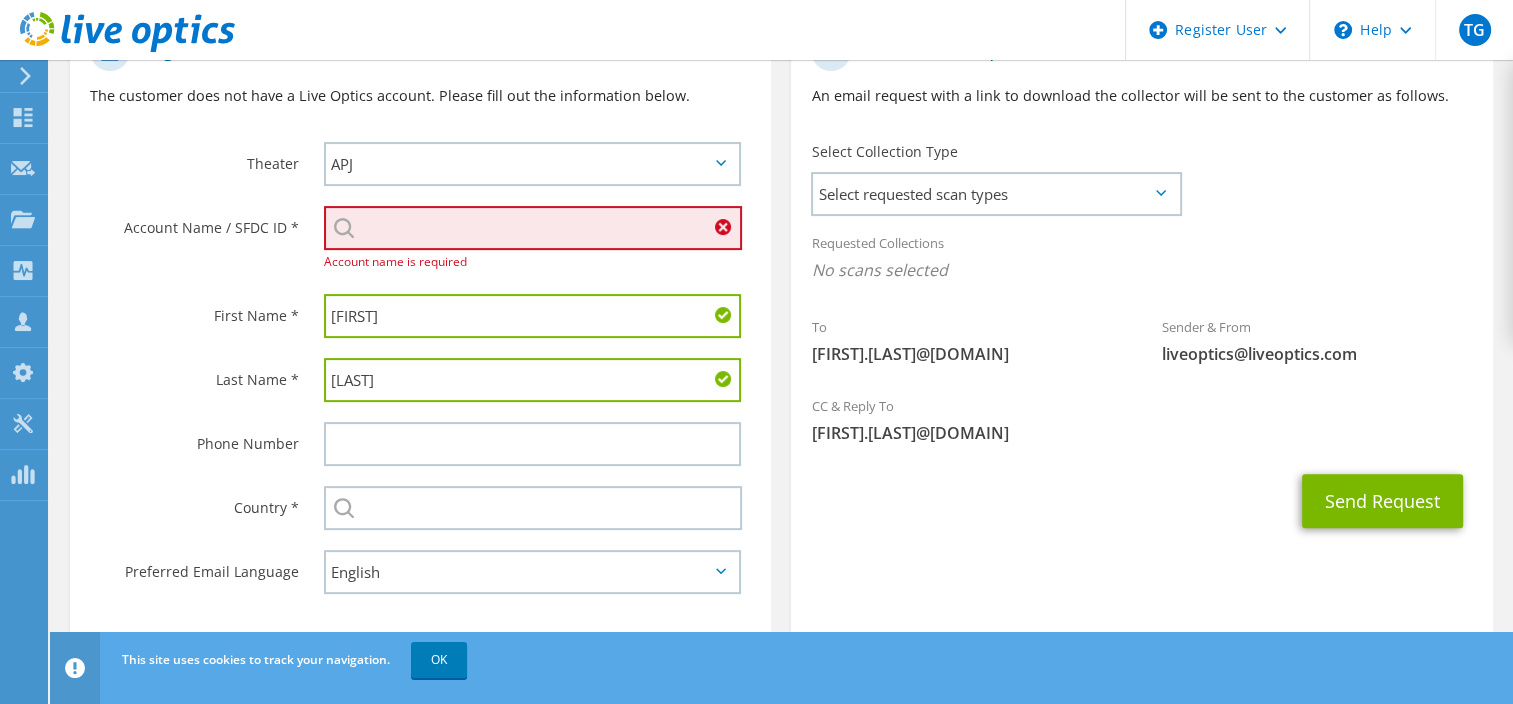 click at bounding box center [533, 228] 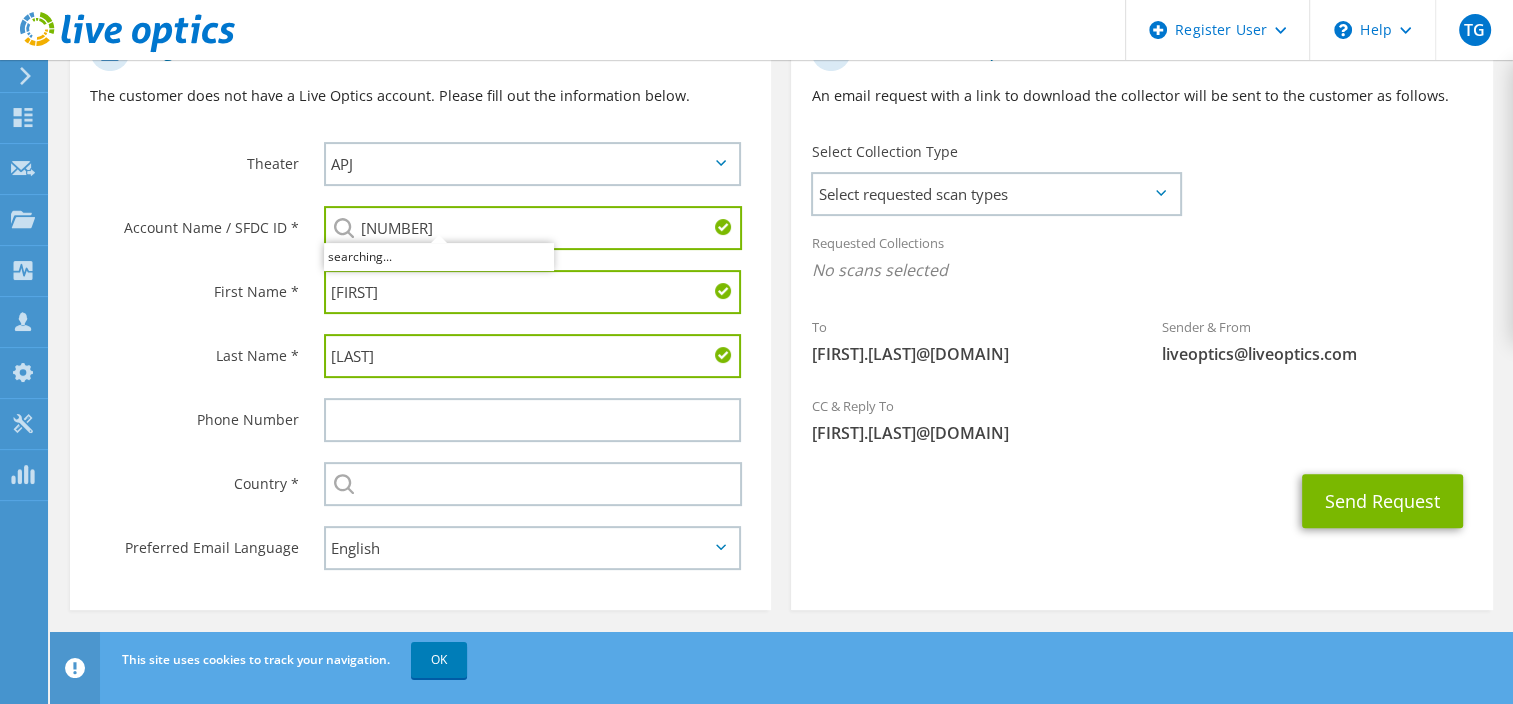 type on "=" 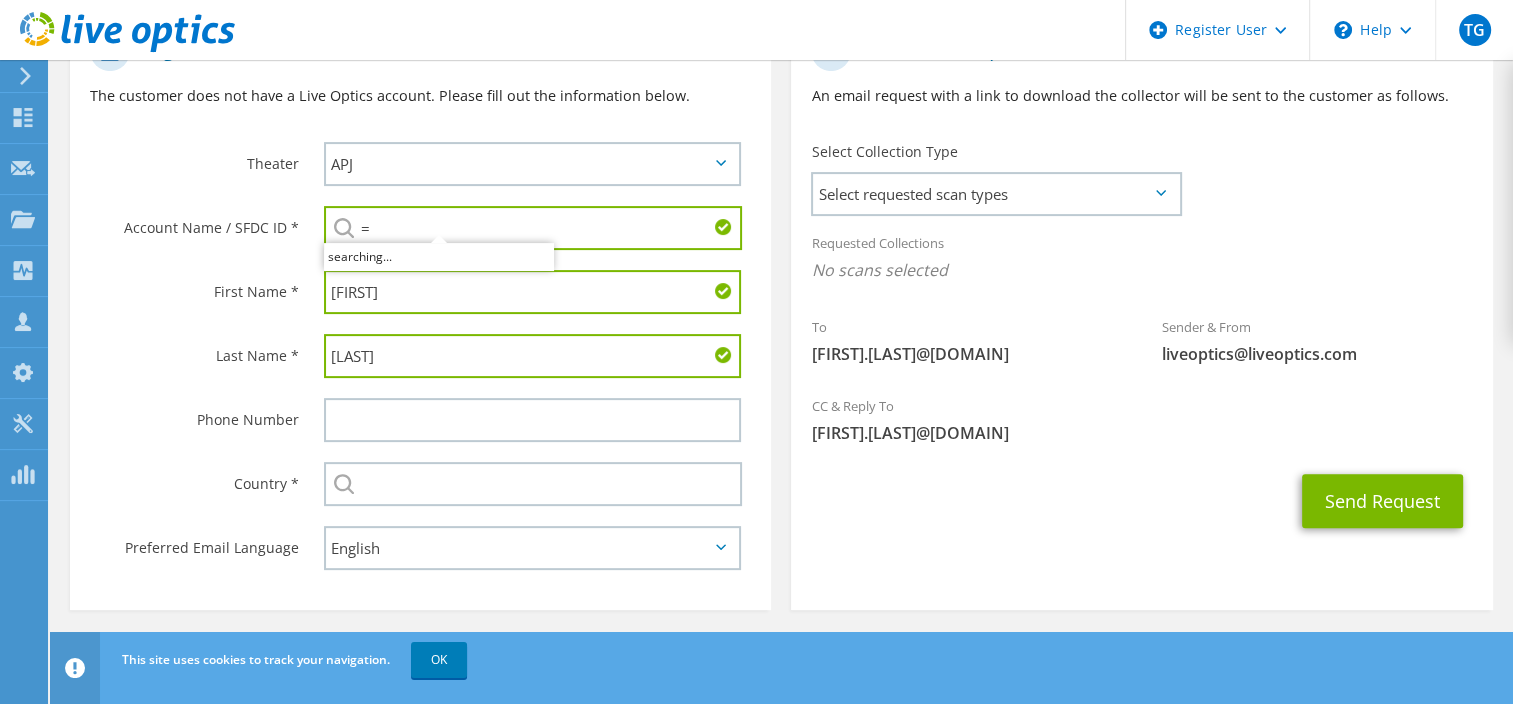 type 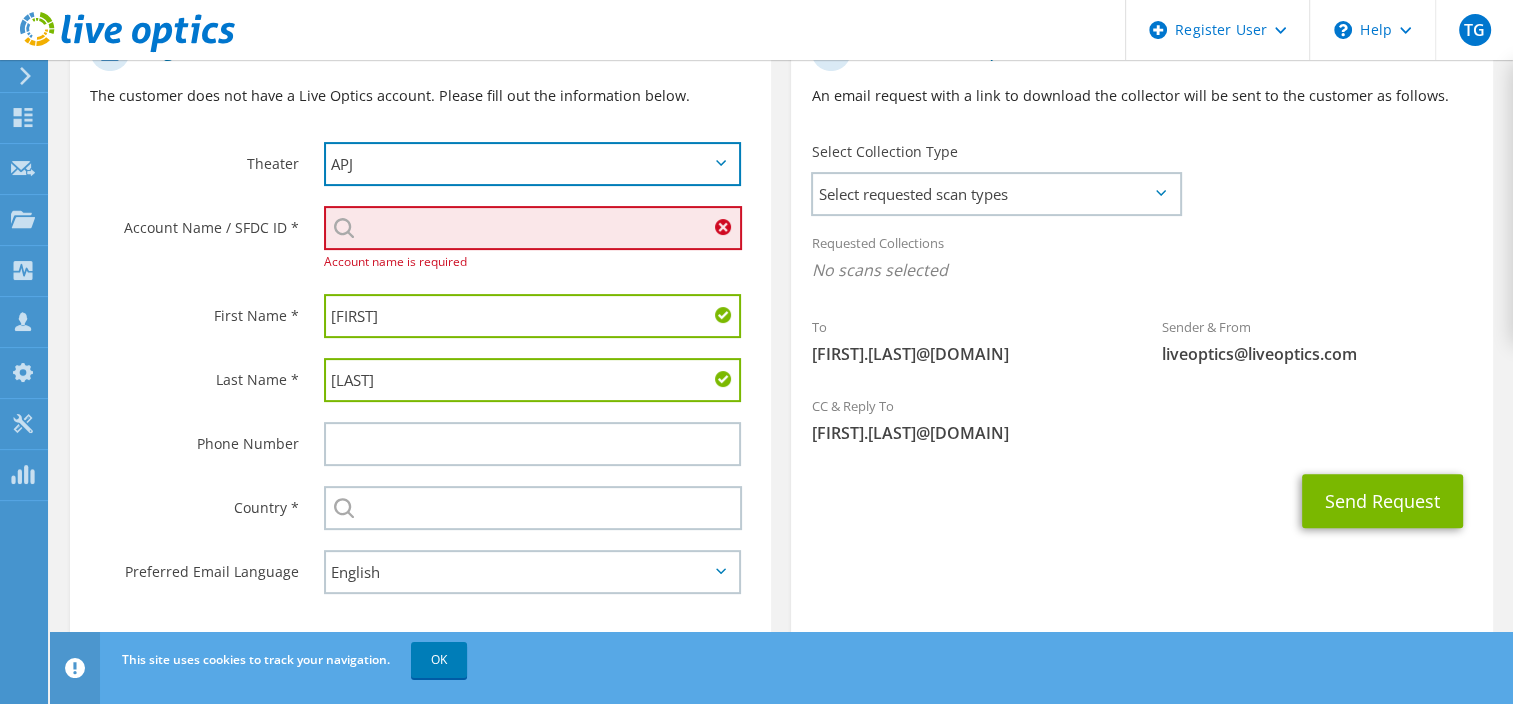click on "APJ
EMEA
NA/LATAM" at bounding box center [533, 164] 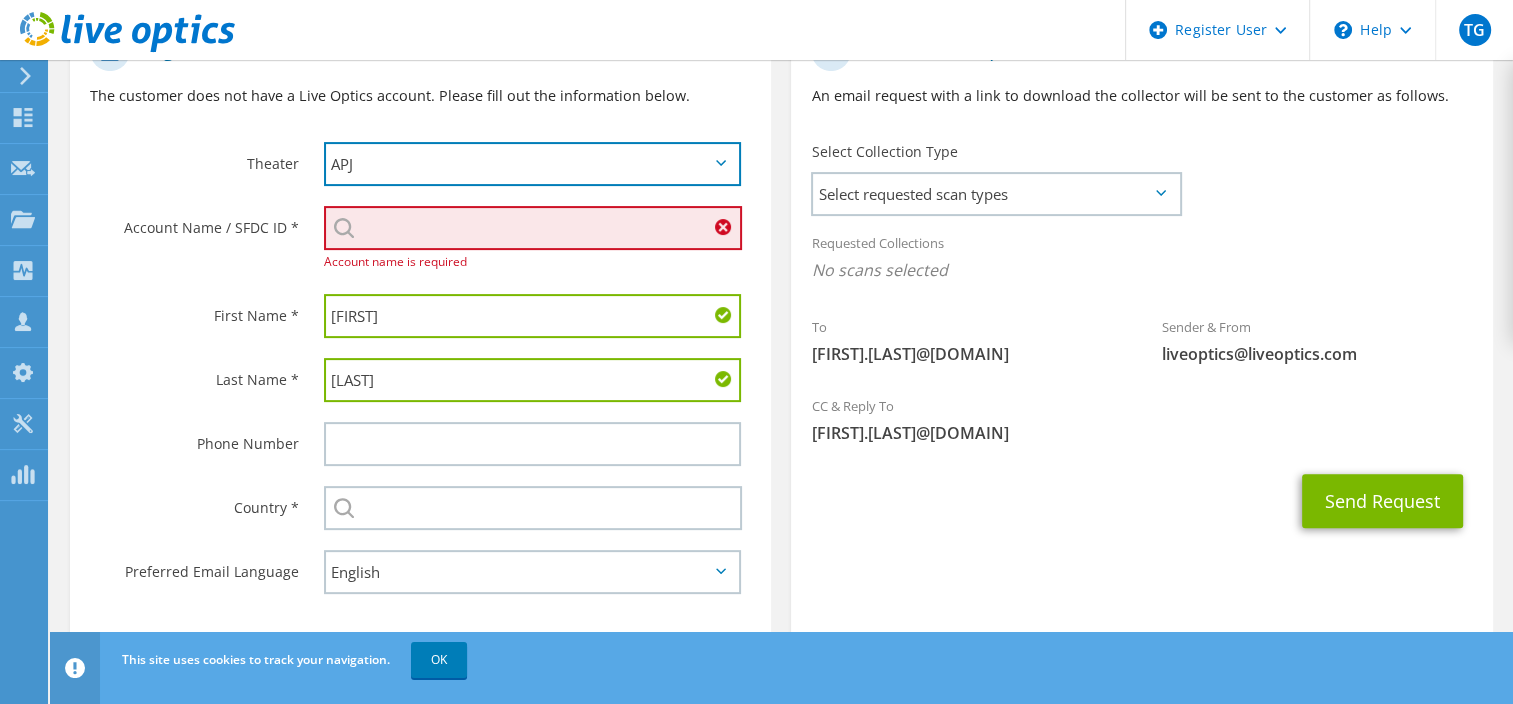 select on "3" 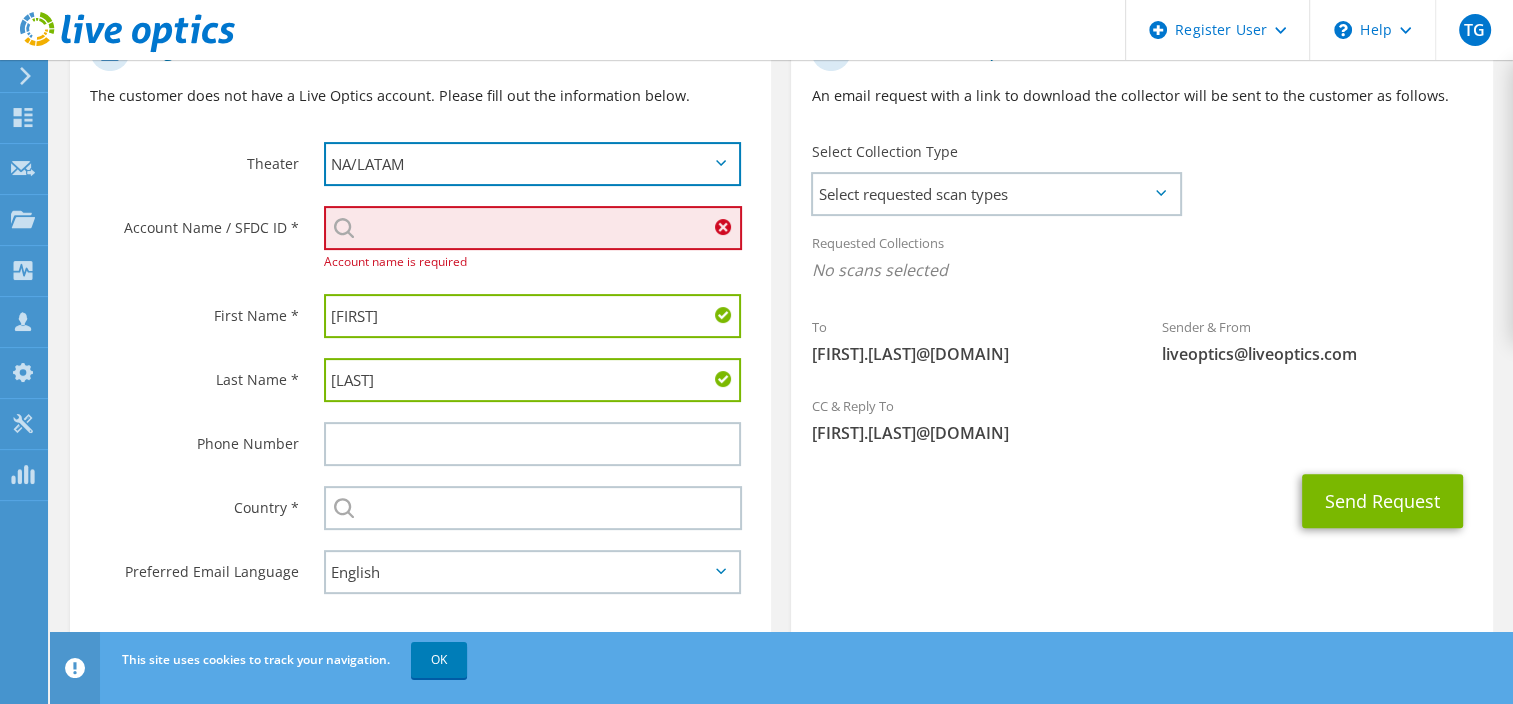 click on "APJ
EMEA
NA/LATAM" at bounding box center (533, 164) 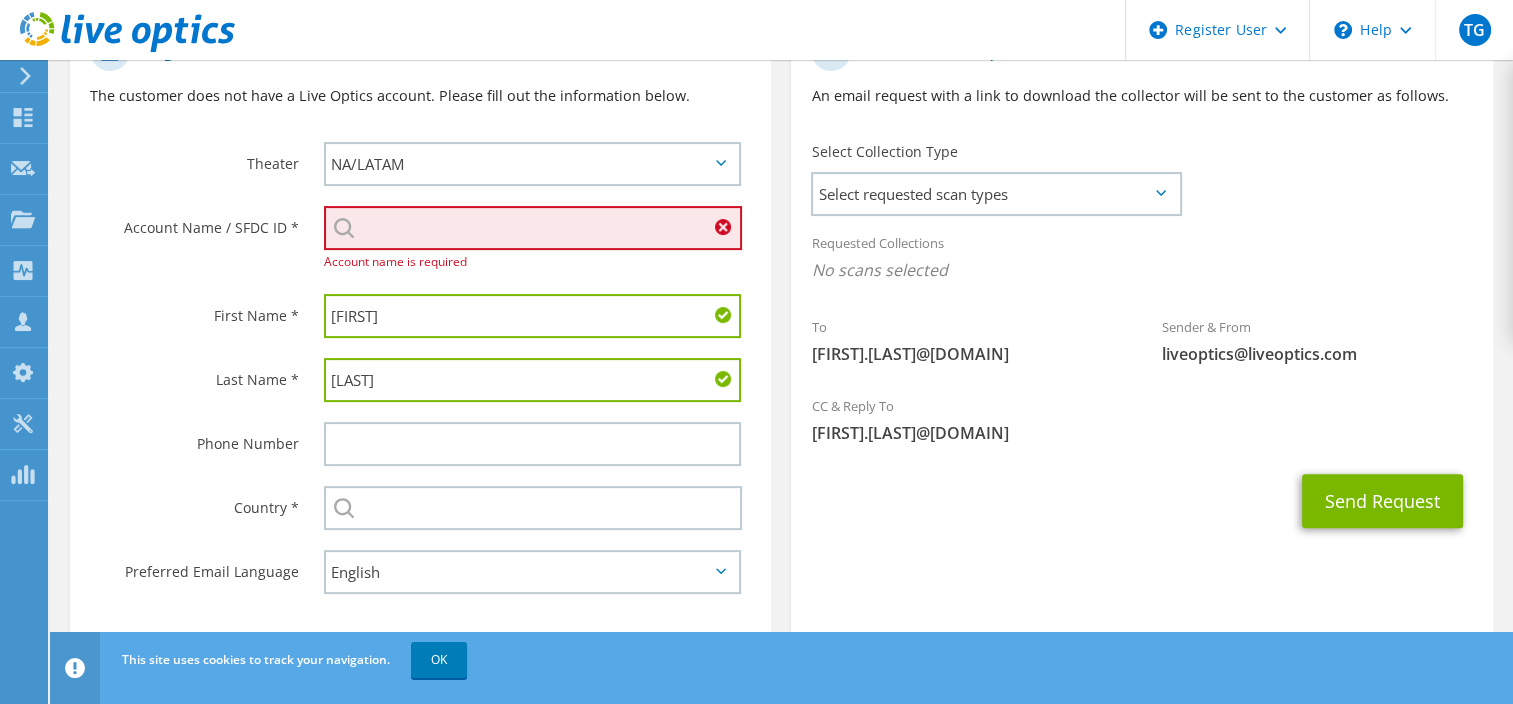 click at bounding box center [533, 228] 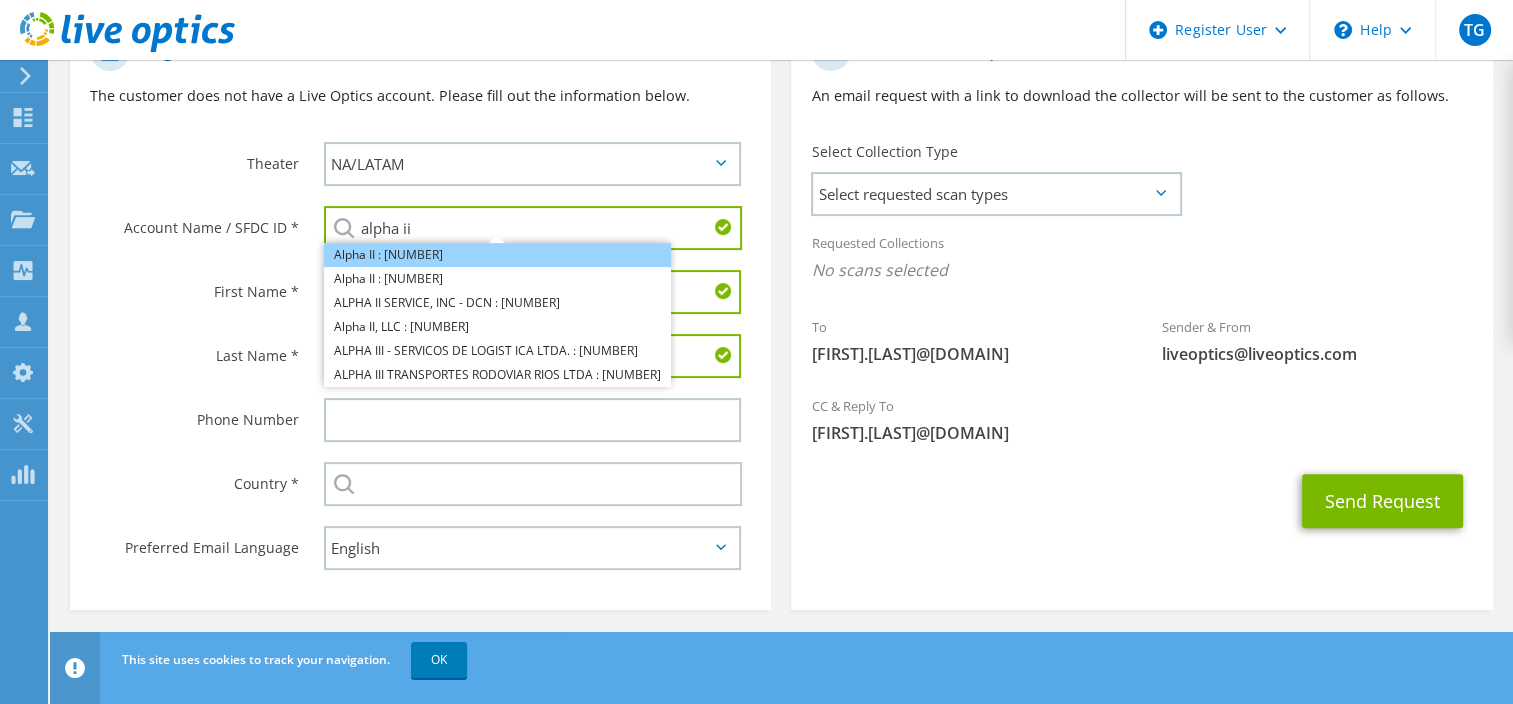 click on "Alpha II : 3398450228" at bounding box center [497, 255] 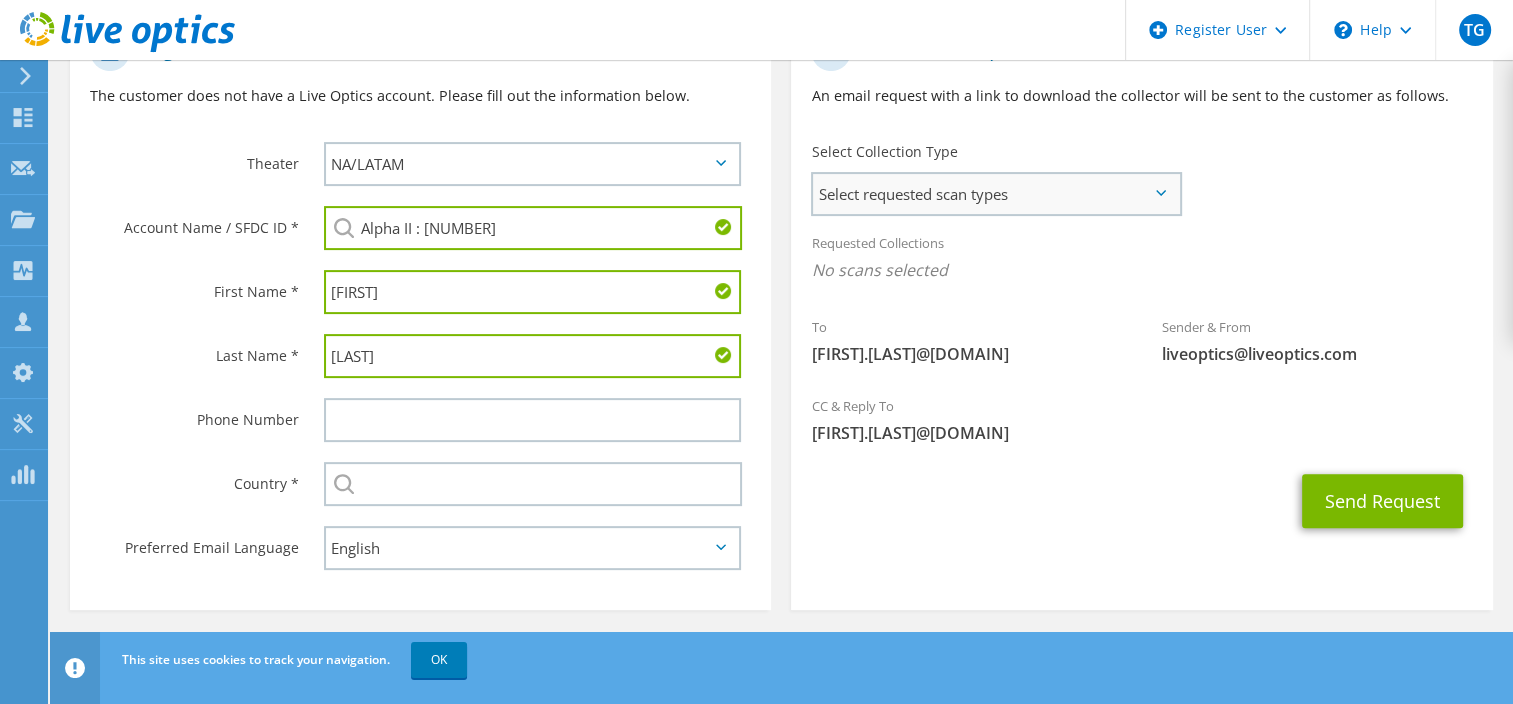 click on "Select requested scan types" at bounding box center (995, 194) 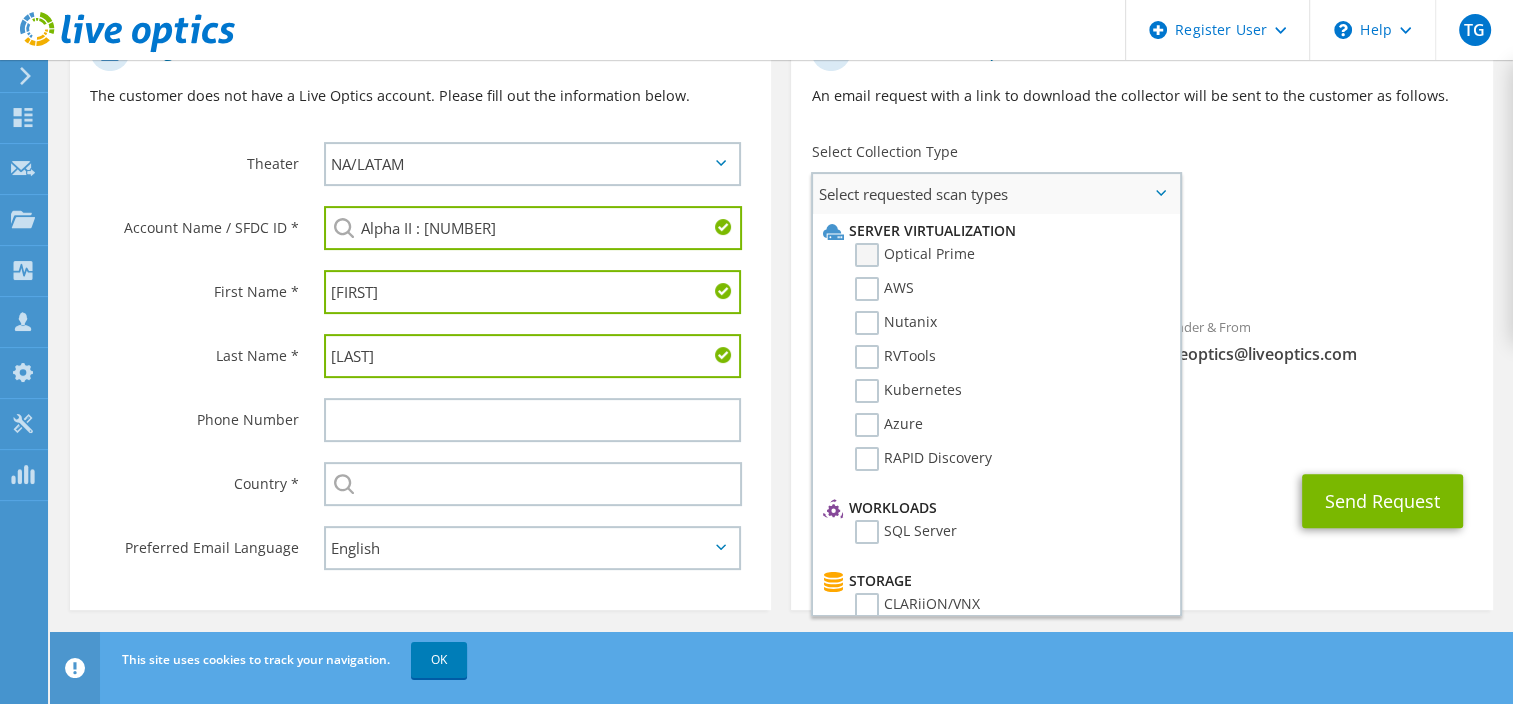 click on "Optical Prime" at bounding box center [915, 255] 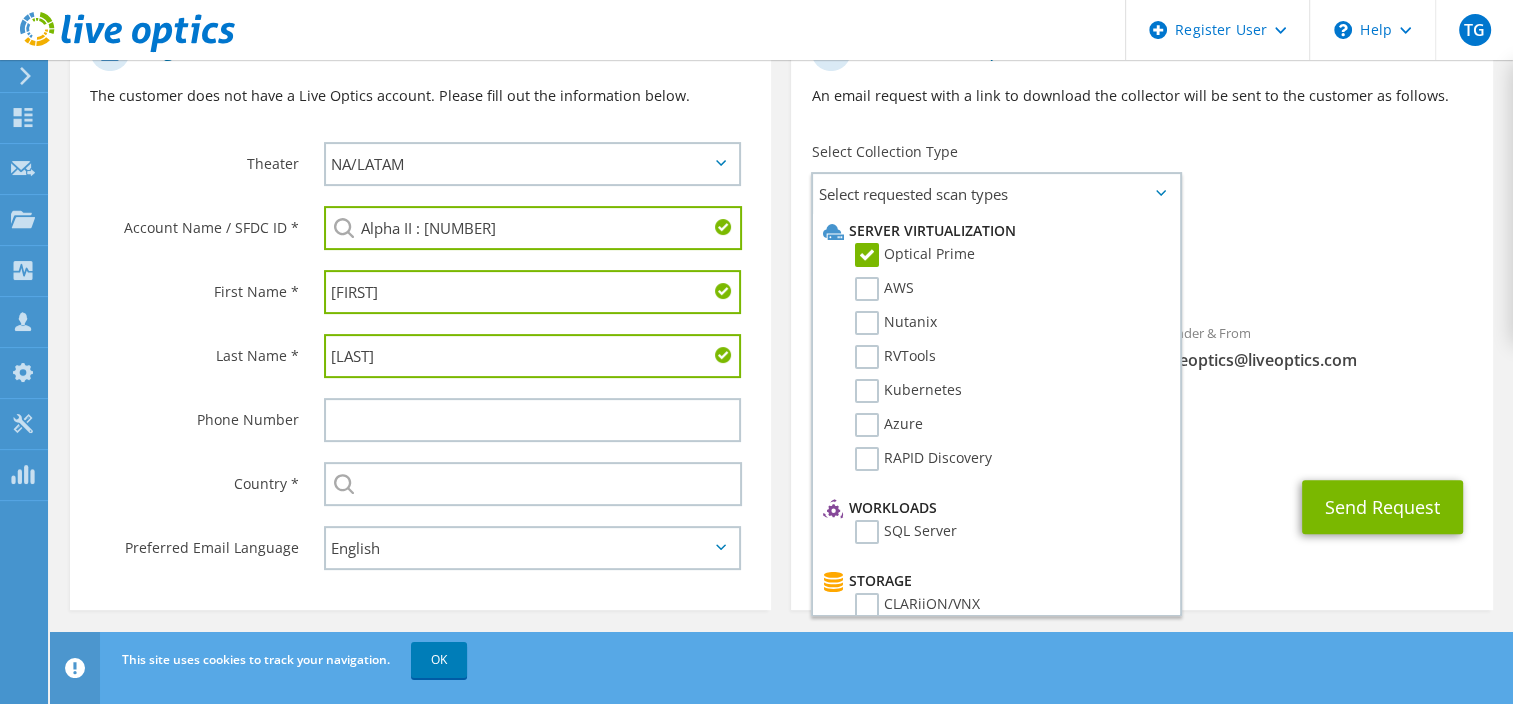 click on "Select Collection Type" at bounding box center [884, 152] 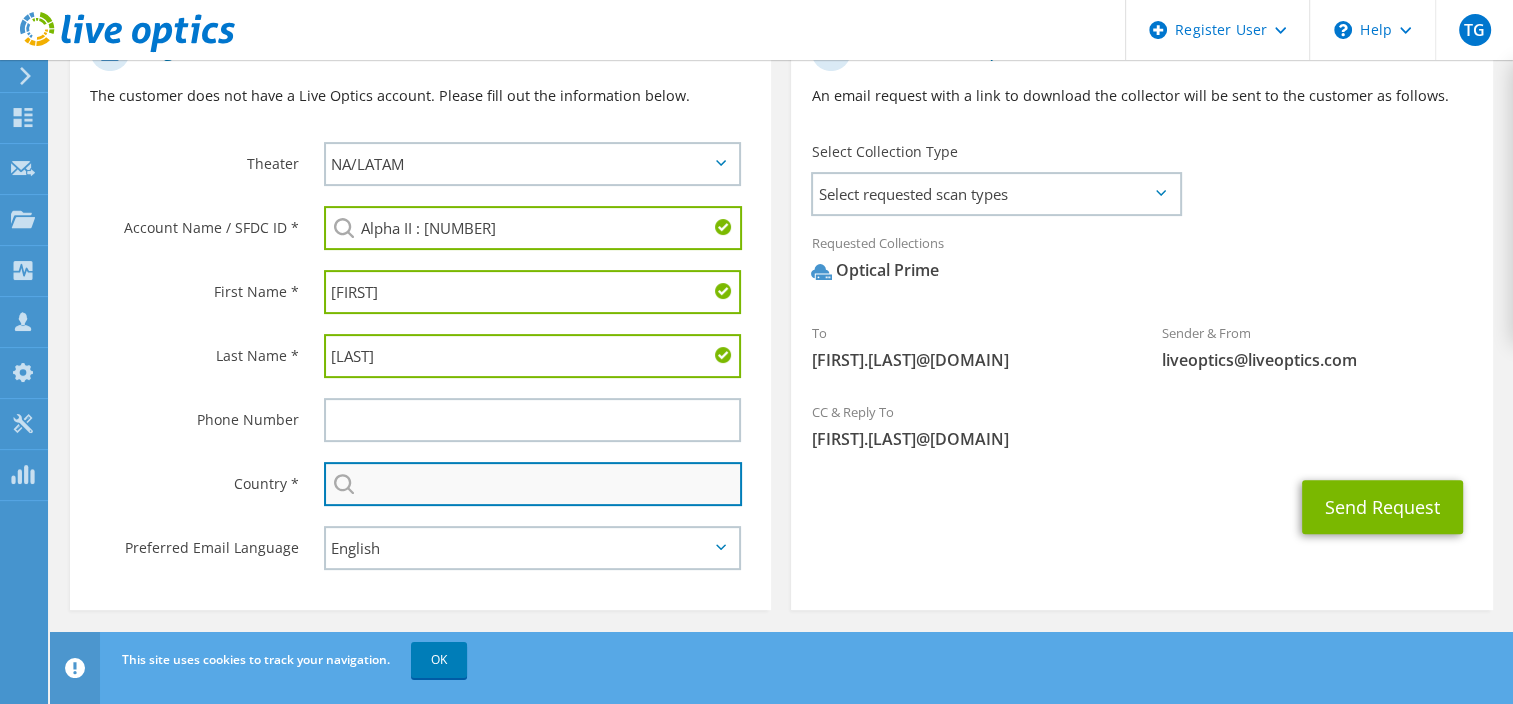 click at bounding box center [533, 484] 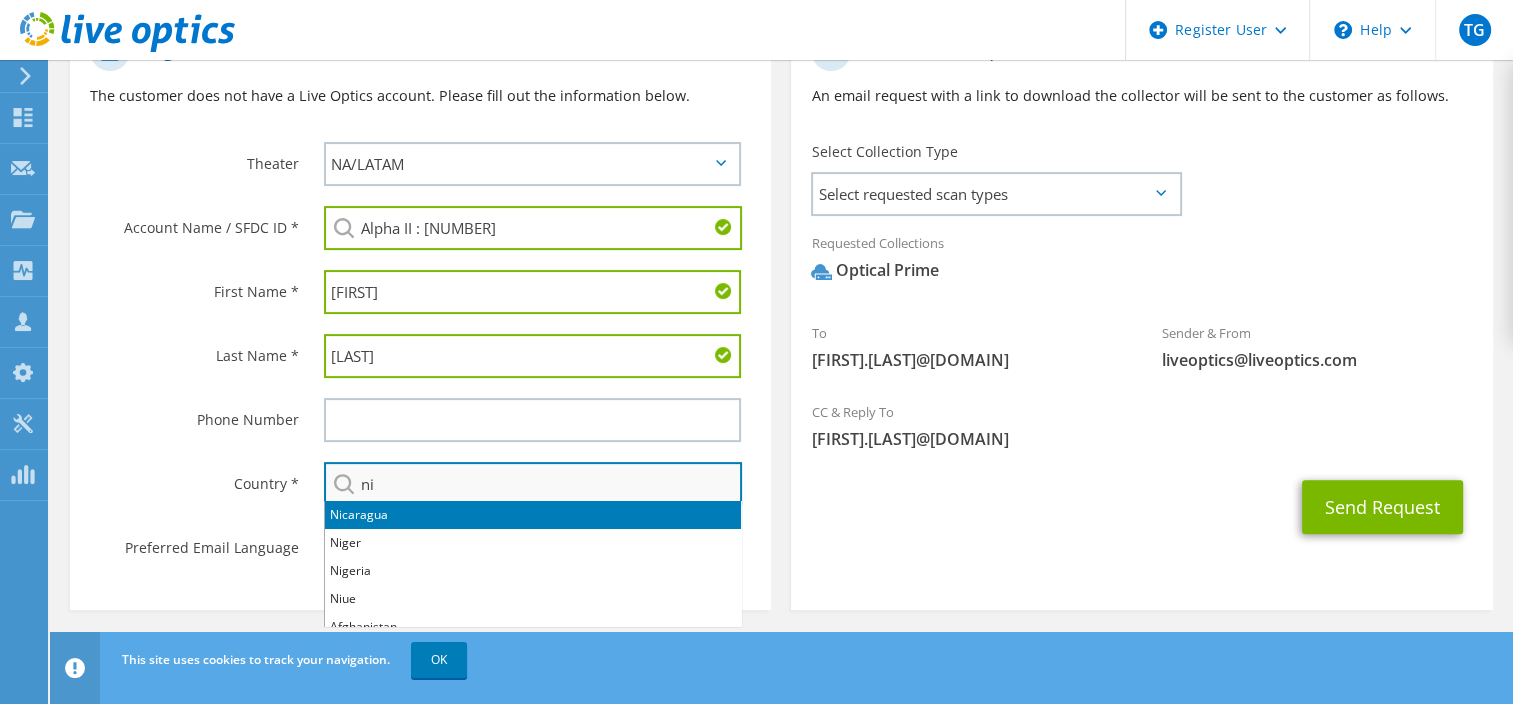 type on "n" 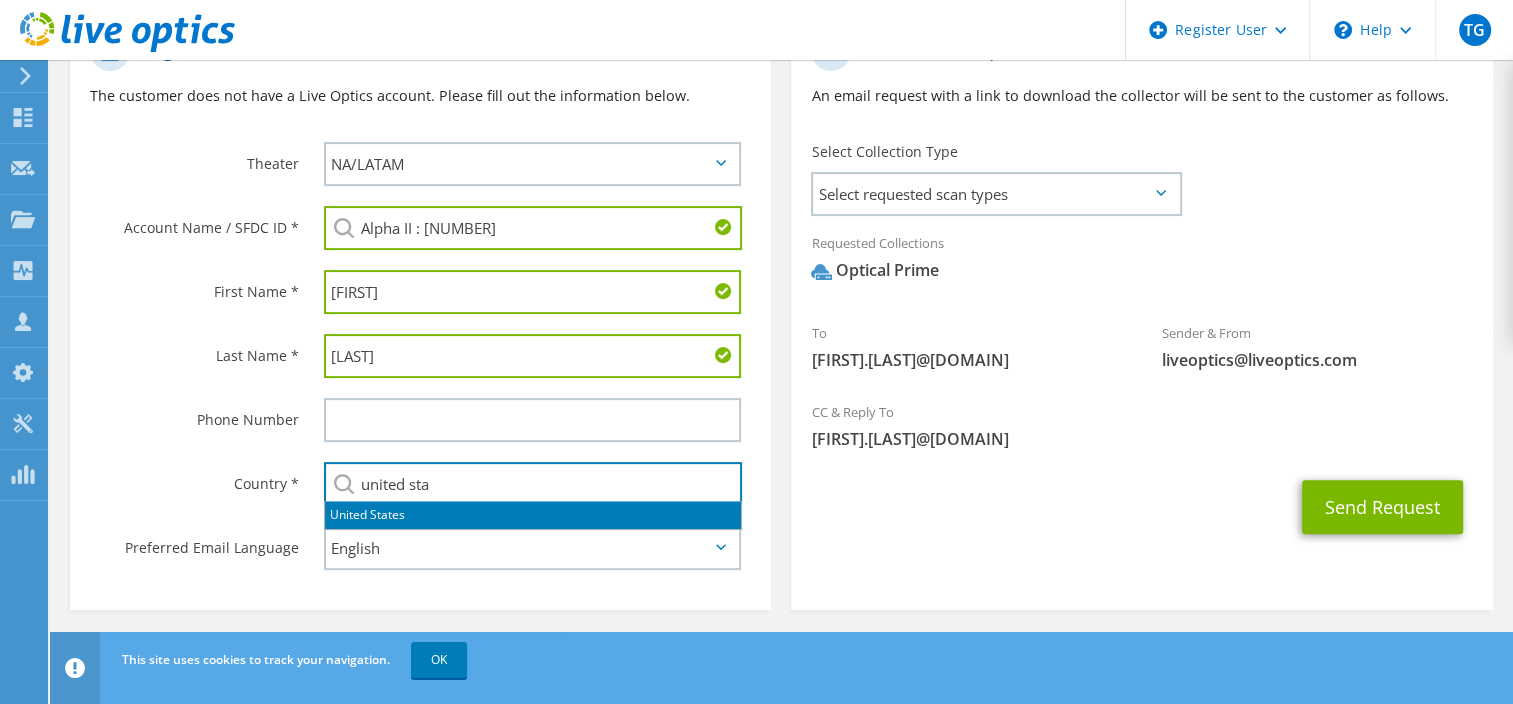 click on "United States" at bounding box center (533, 515) 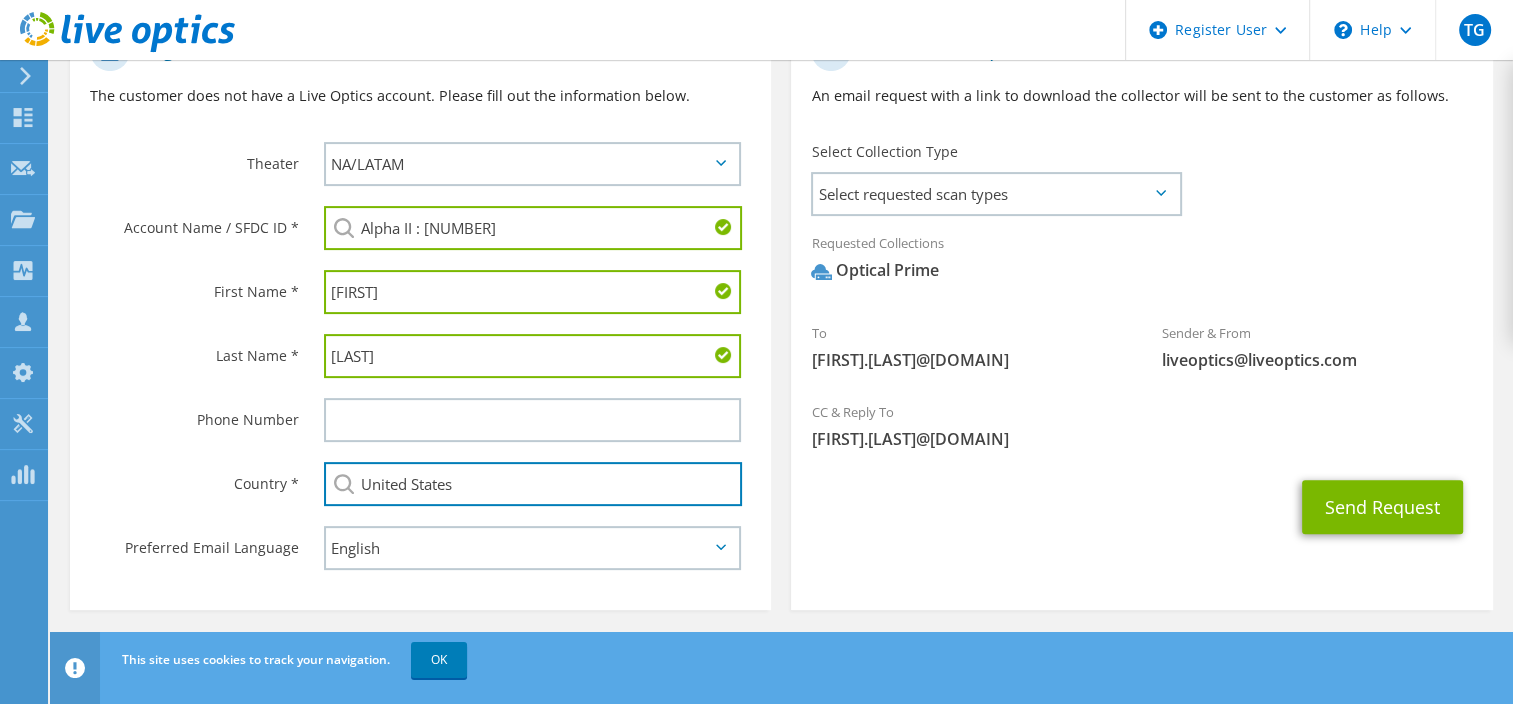 type on "United States" 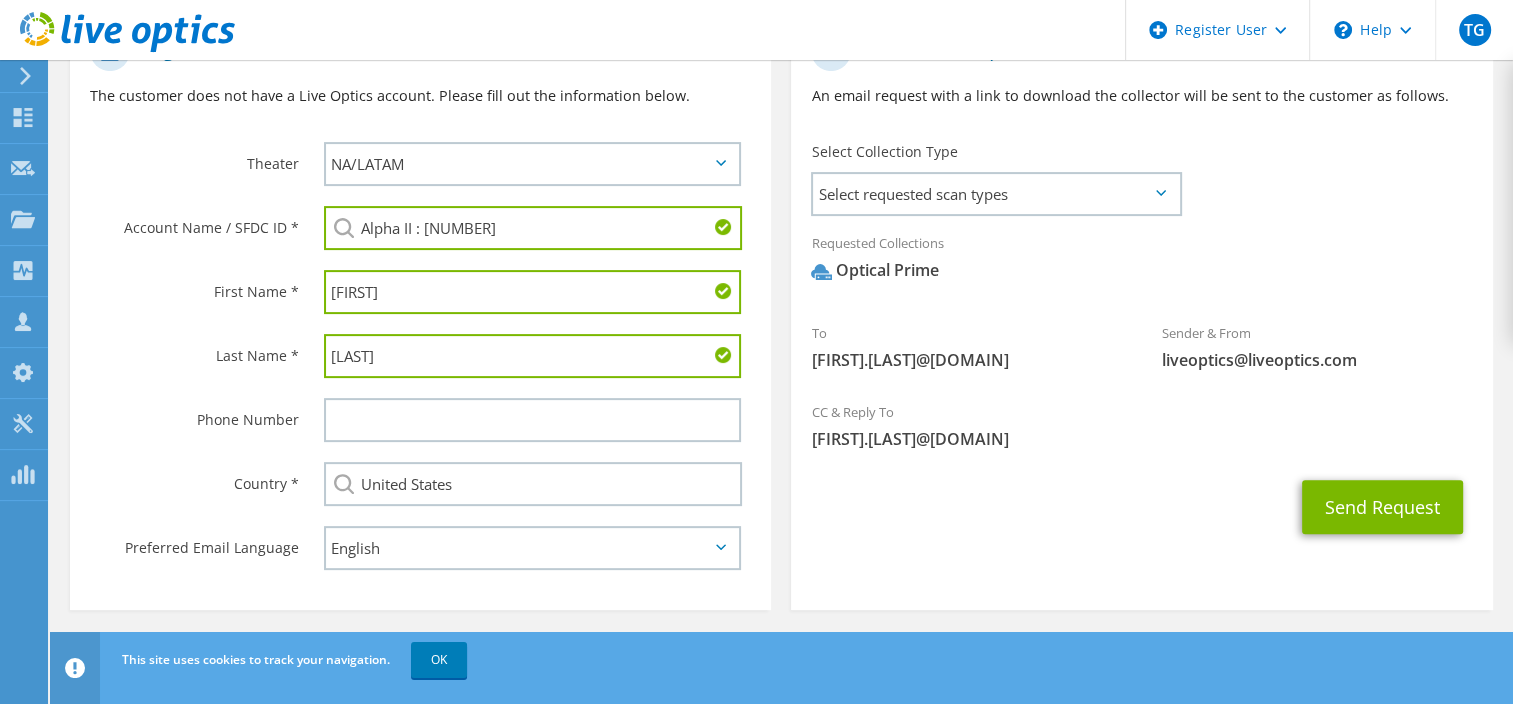 click on "Collection Request Email
An email request with a link to download the collector will be sent to the customer as follows.
Select Collection Type
Select requested scan types
Server Virtualization
Optical Prime
AWS Nutanix RVTools Azure" at bounding box center [1141, 310] 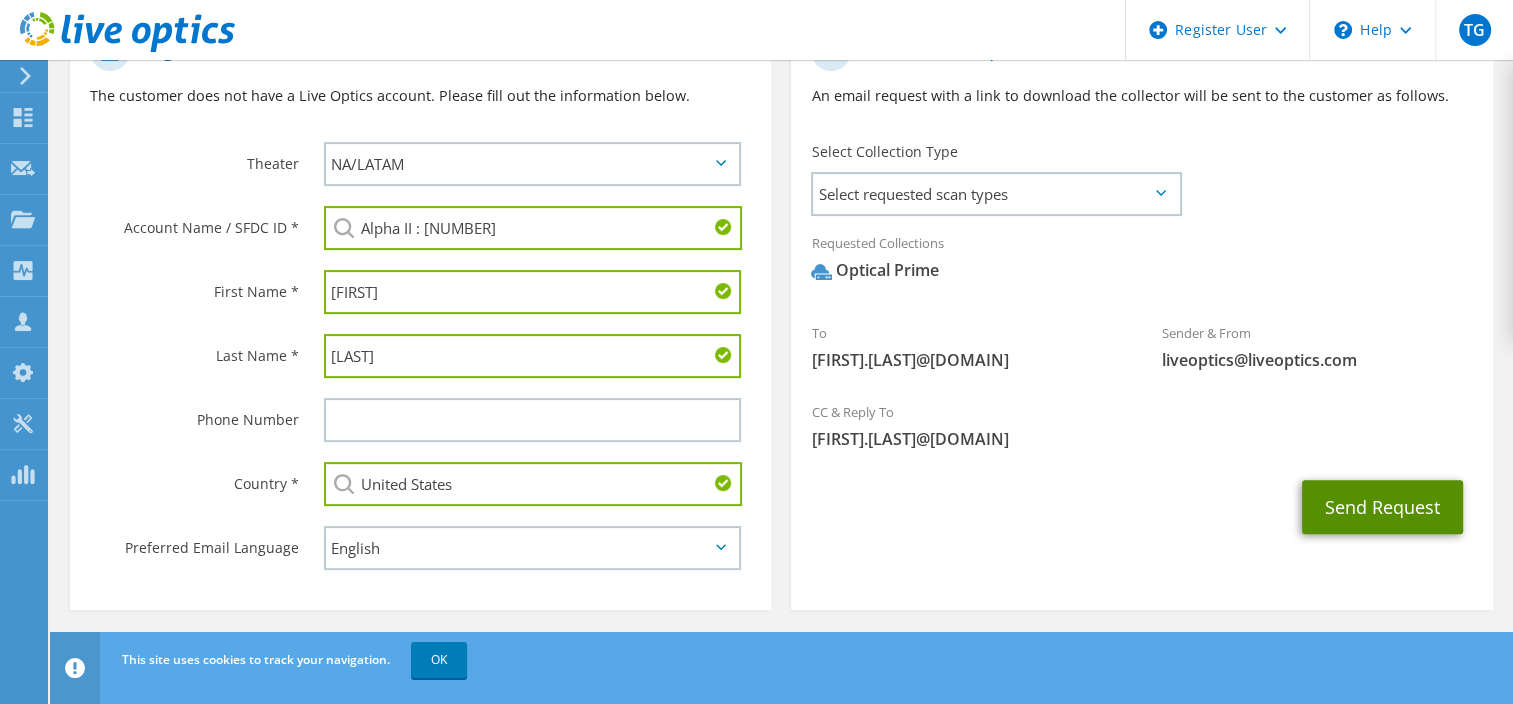 click on "Send Request" at bounding box center (1382, 507) 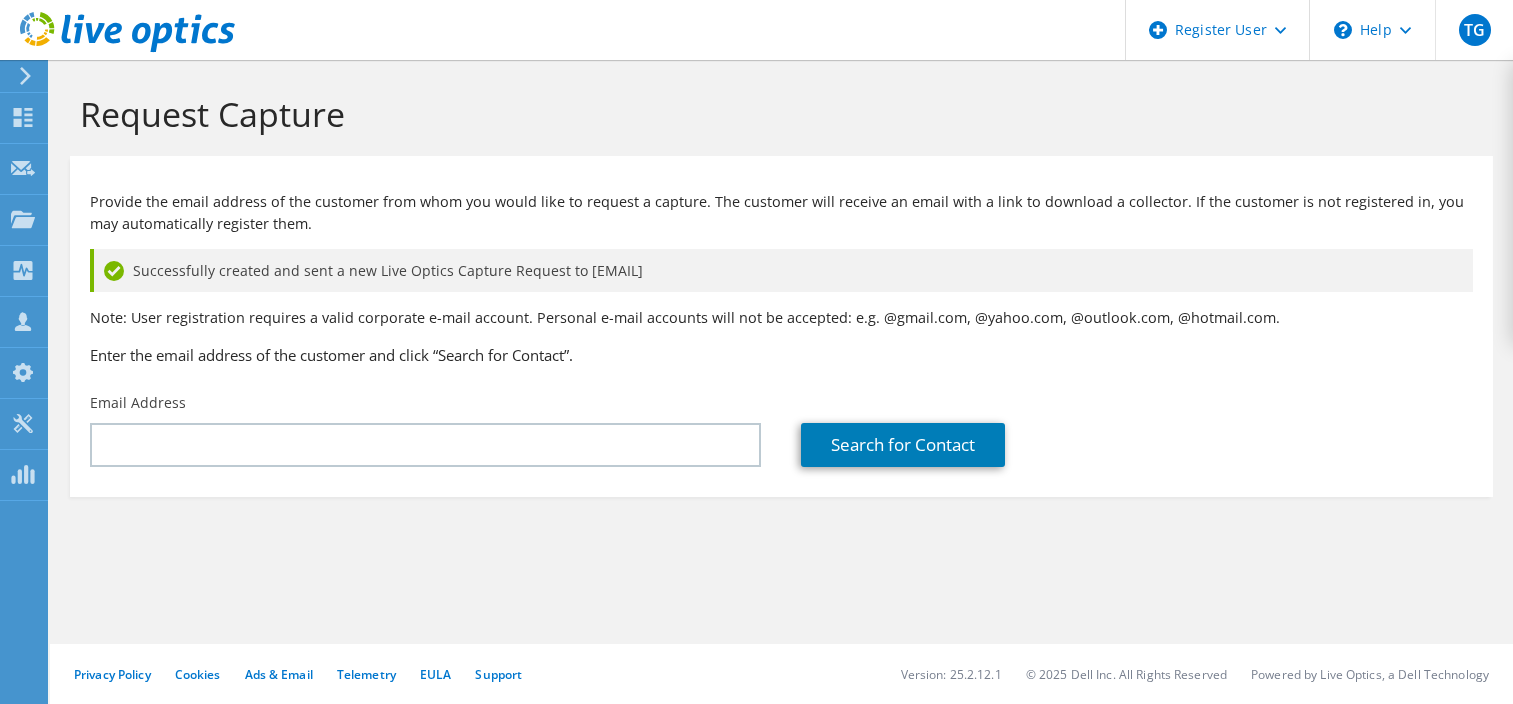 scroll, scrollTop: 0, scrollLeft: 0, axis: both 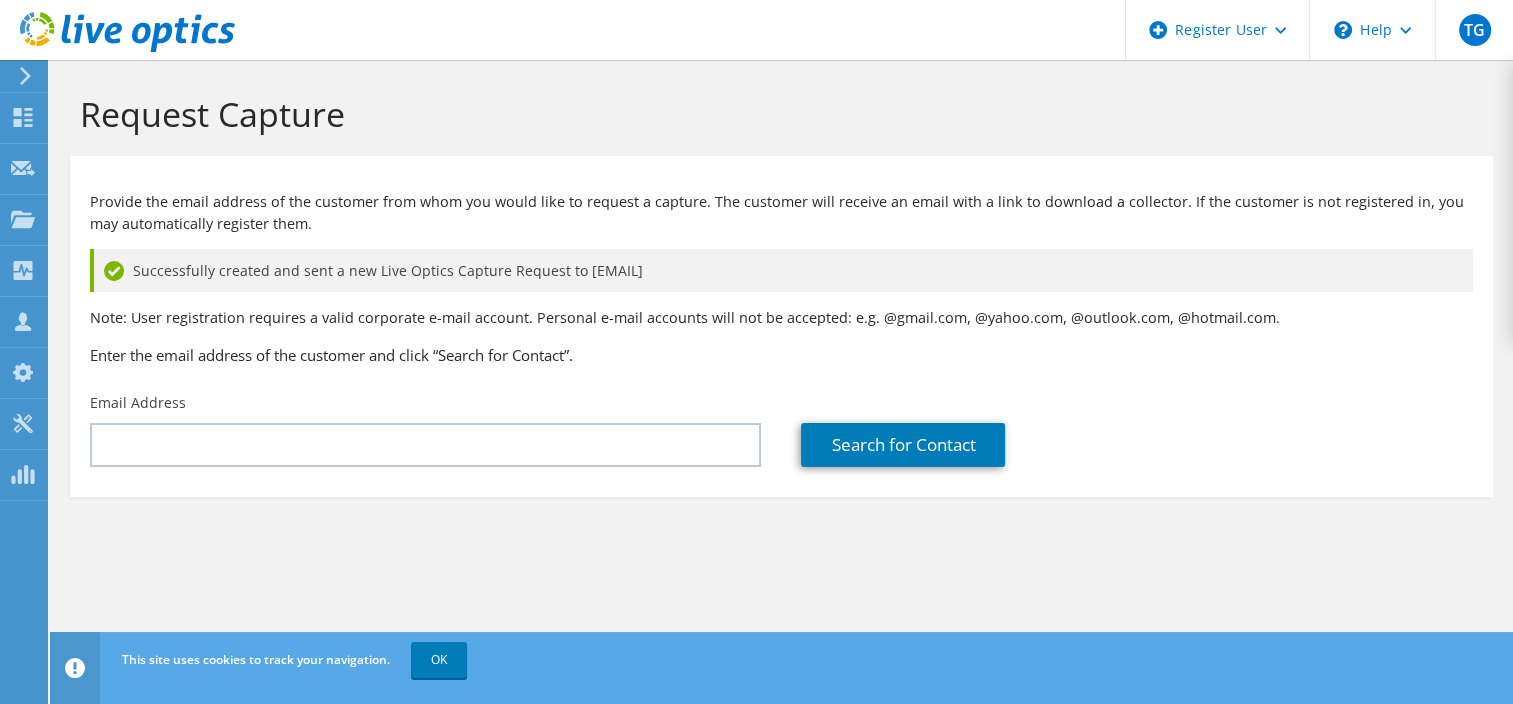 click on "Provide the email address of the customer from whom you would like to request a capture. The customer will receive an email with a link to download a collector. If the customer is not registered in, you may automatically register them.
Successfully created and sent a new Live Optics Capture Request to  [EMAIL]
Note: User registration requires a valid corporate e-mail account. Personal e-mail accounts will not be accepted: e.g. [EMAIL], [EMAIL], [EMAIL], [EMAIL].
Enter the email address of the customer and click “Search for Contact”." at bounding box center [781, 274] 